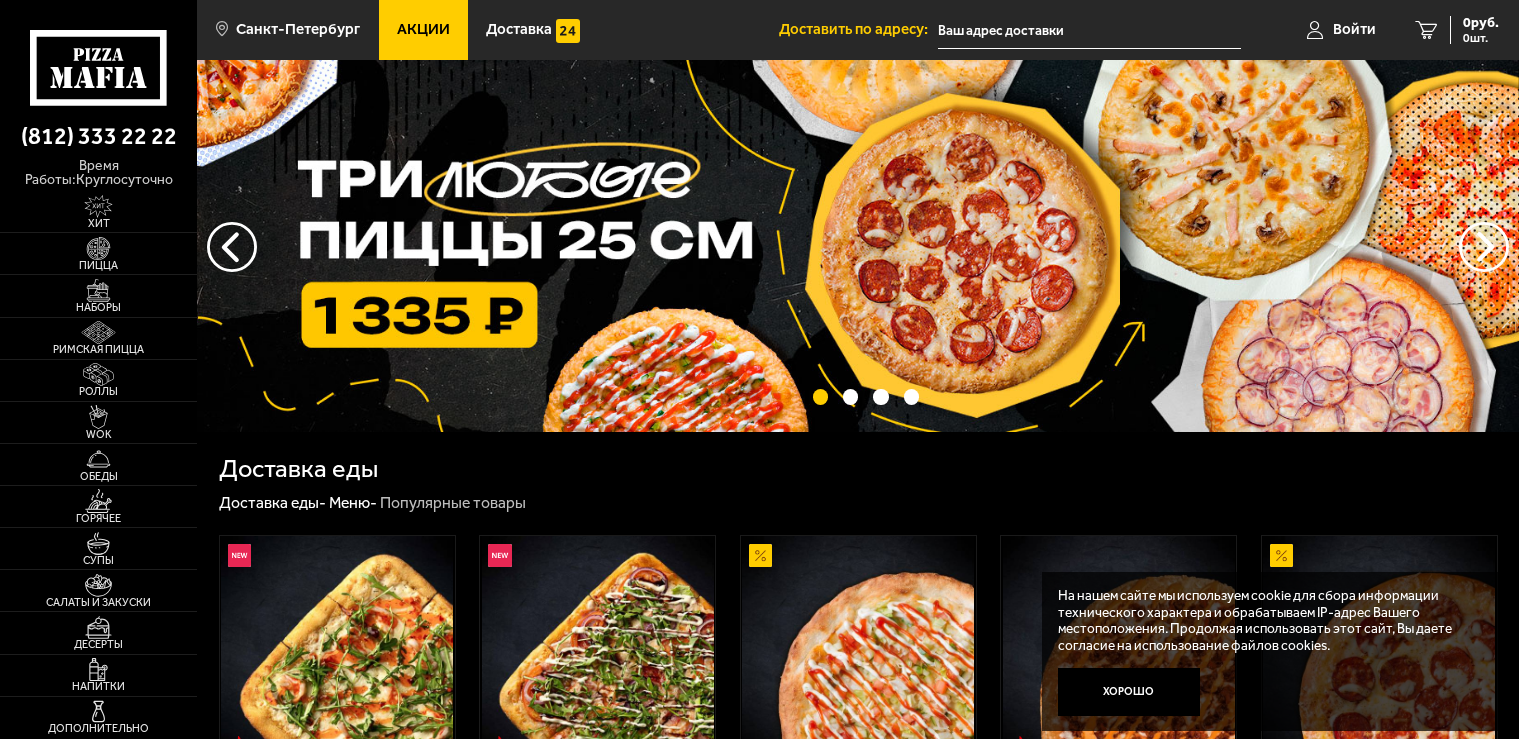 scroll, scrollTop: 0, scrollLeft: 0, axis: both 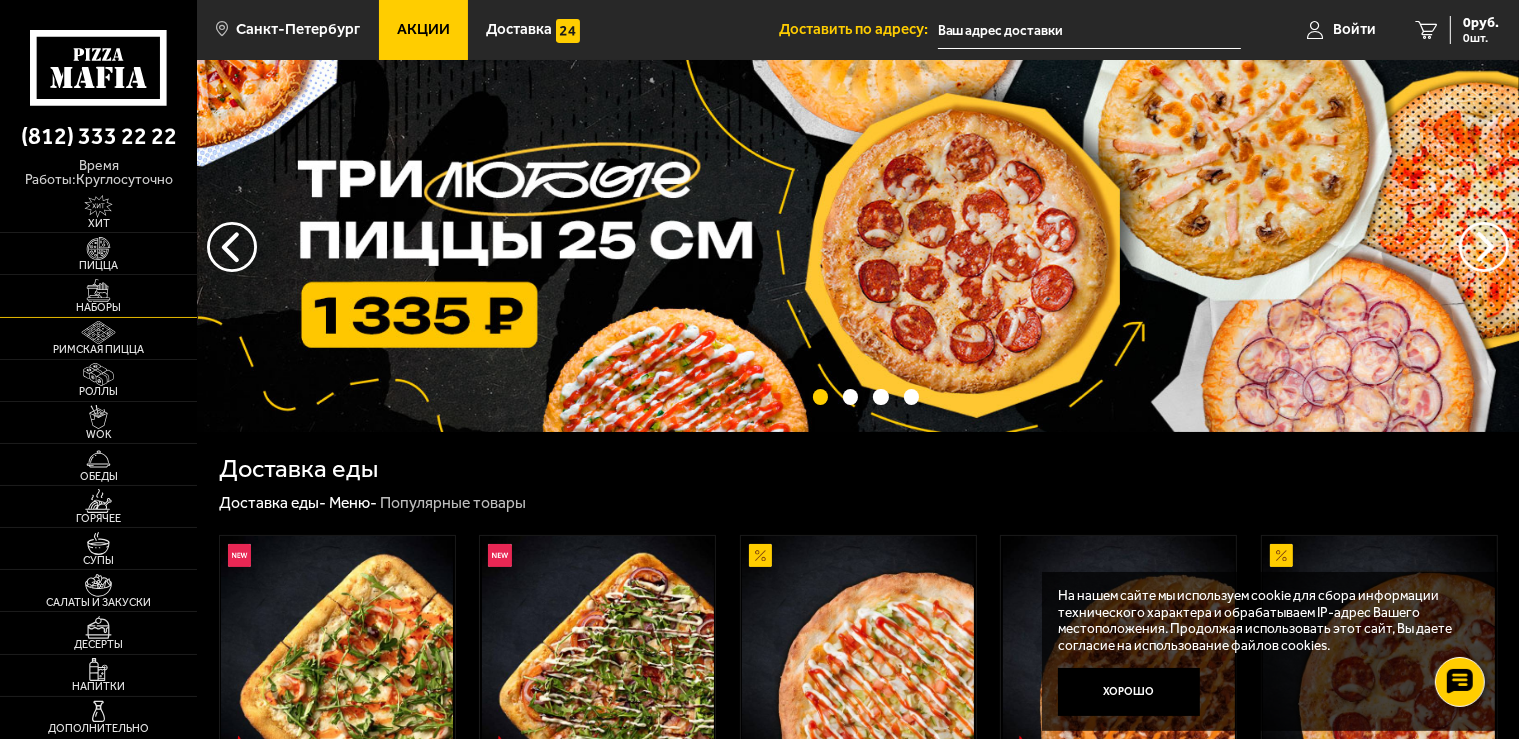 click at bounding box center [98, 290] 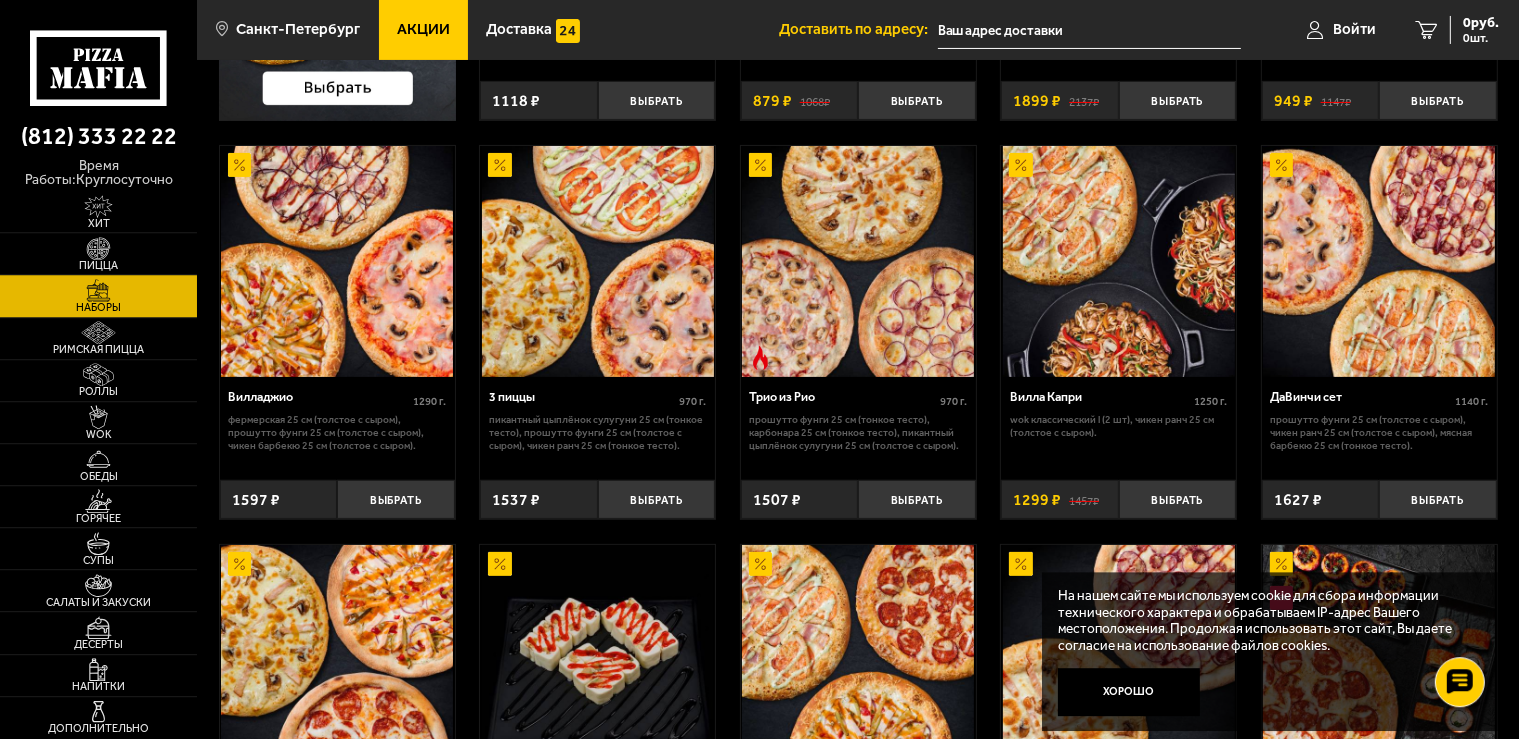 scroll, scrollTop: 428, scrollLeft: 0, axis: vertical 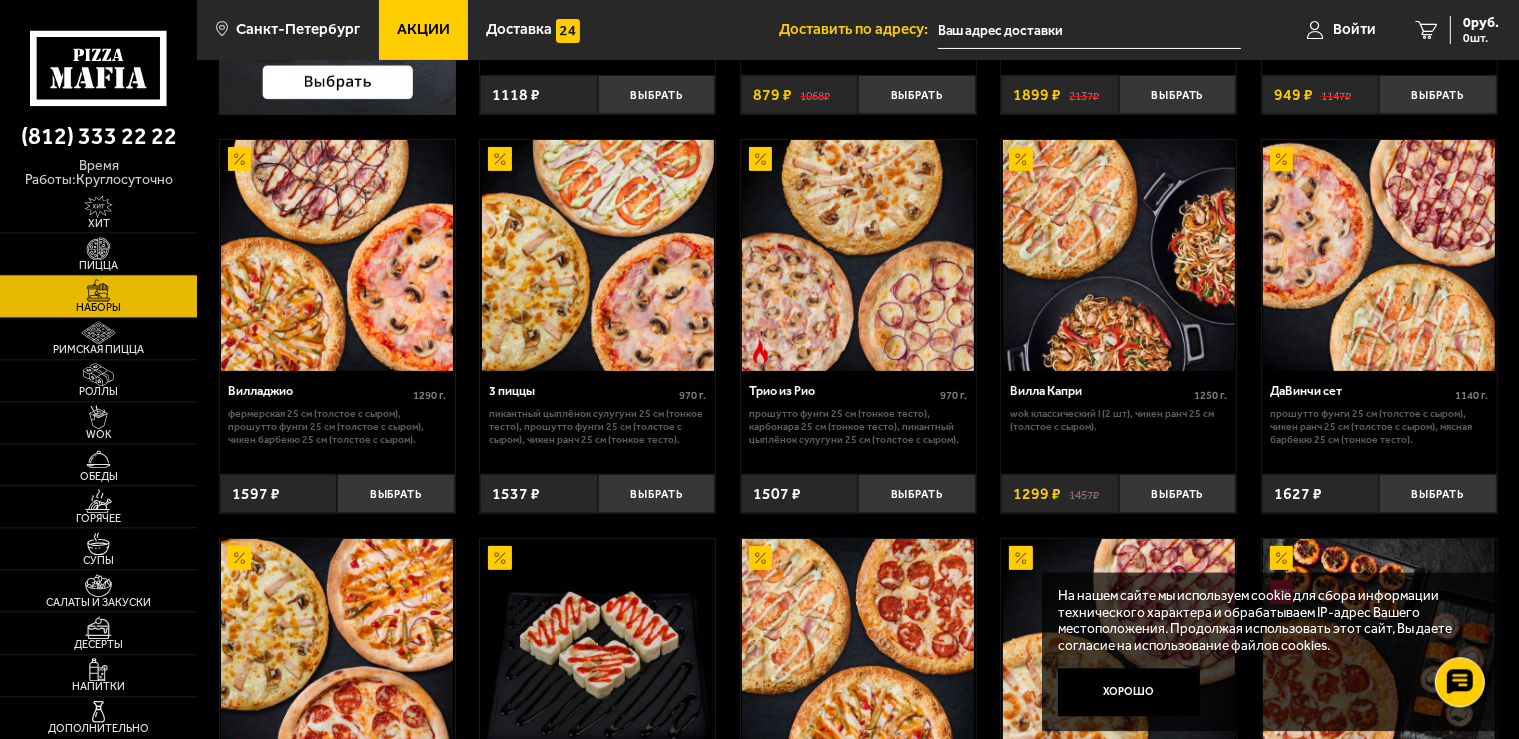 click at bounding box center (597, 256) 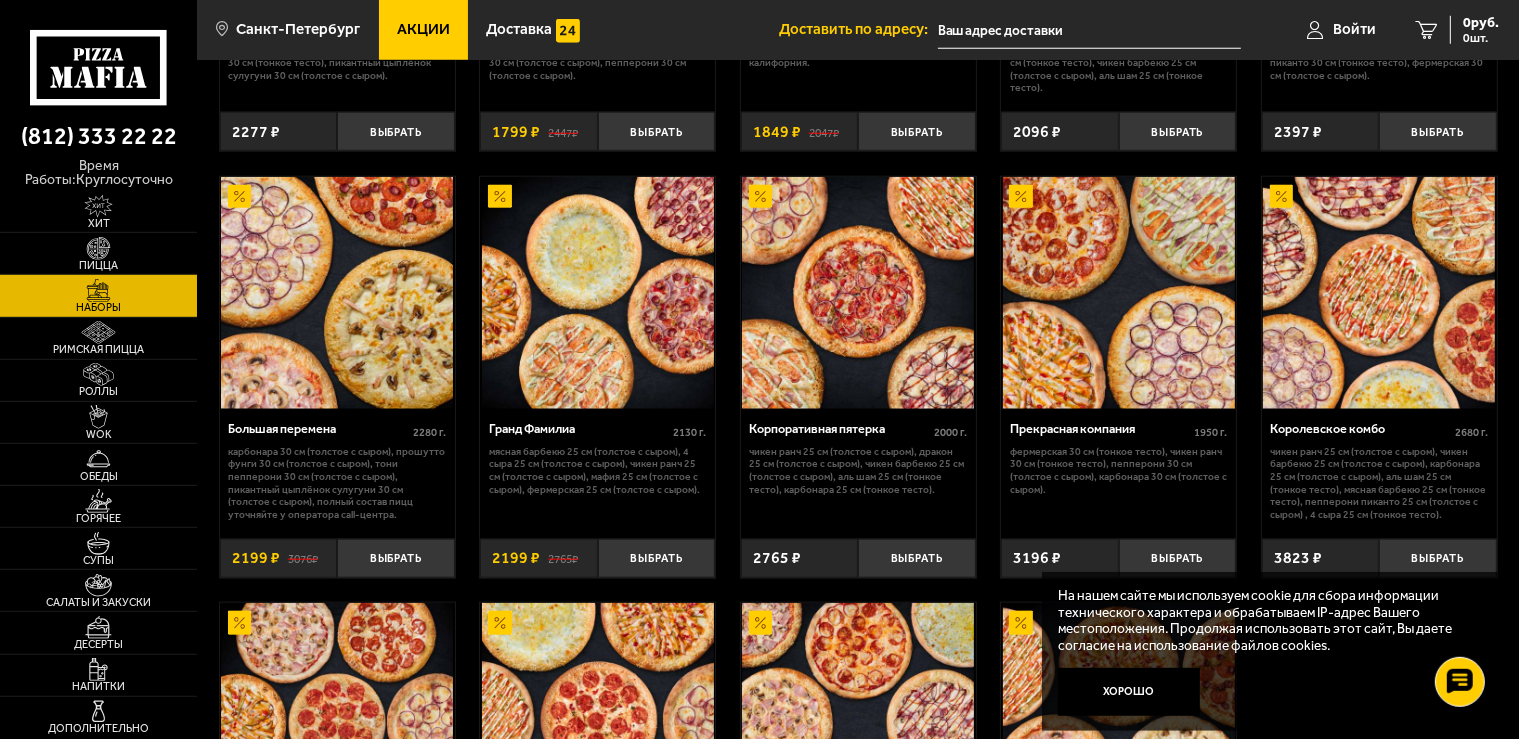 scroll, scrollTop: 2012, scrollLeft: 0, axis: vertical 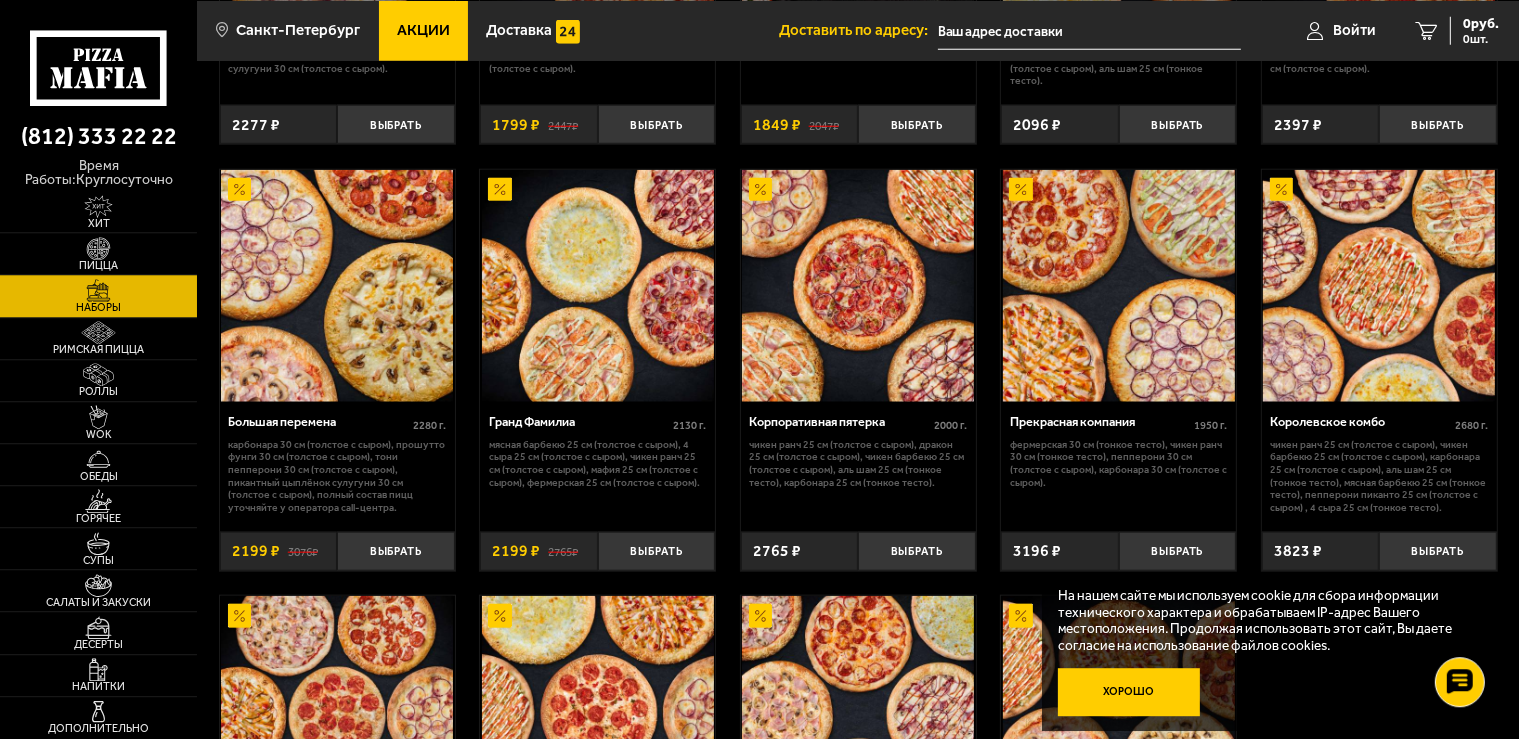 click on "Хорошо" at bounding box center (1129, 691) 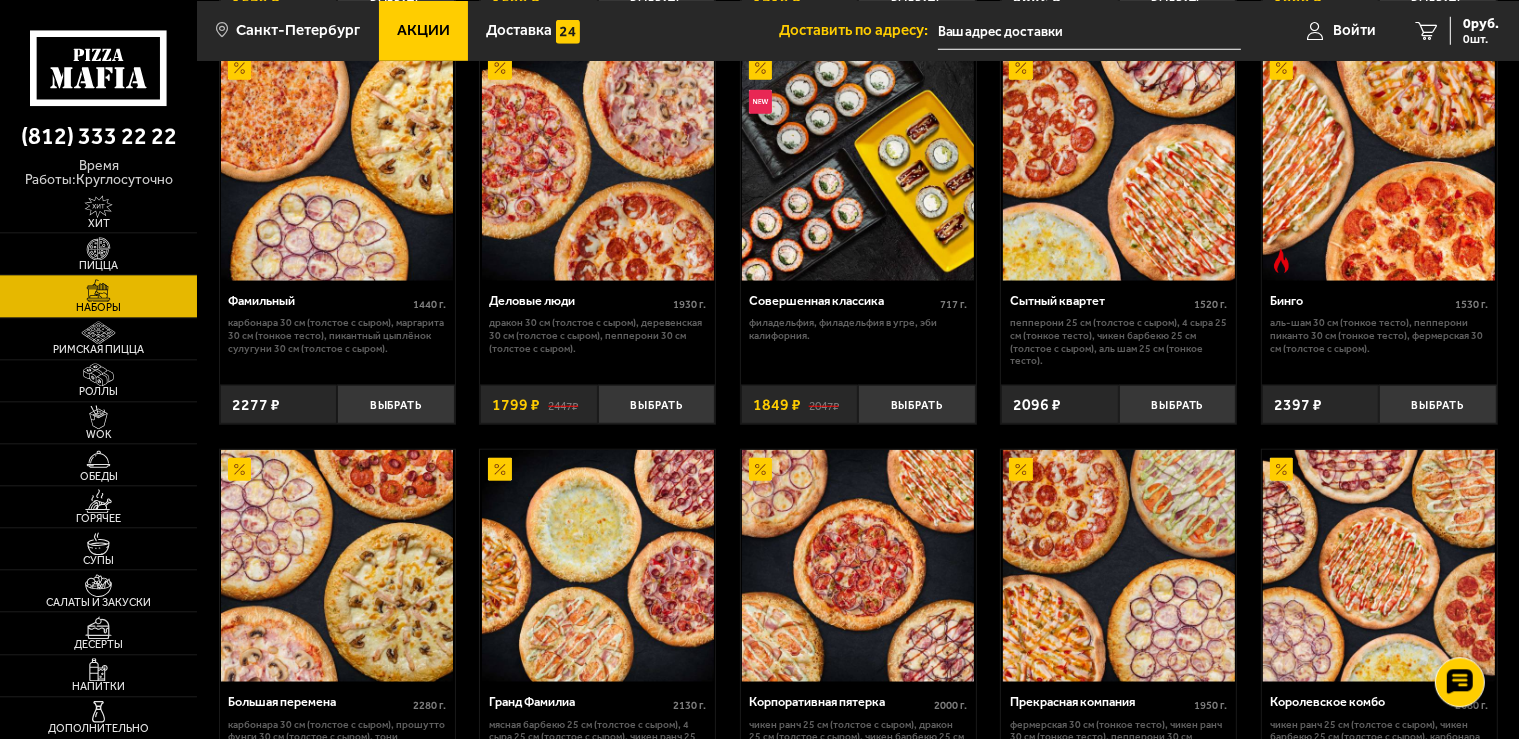 scroll, scrollTop: 1728, scrollLeft: 0, axis: vertical 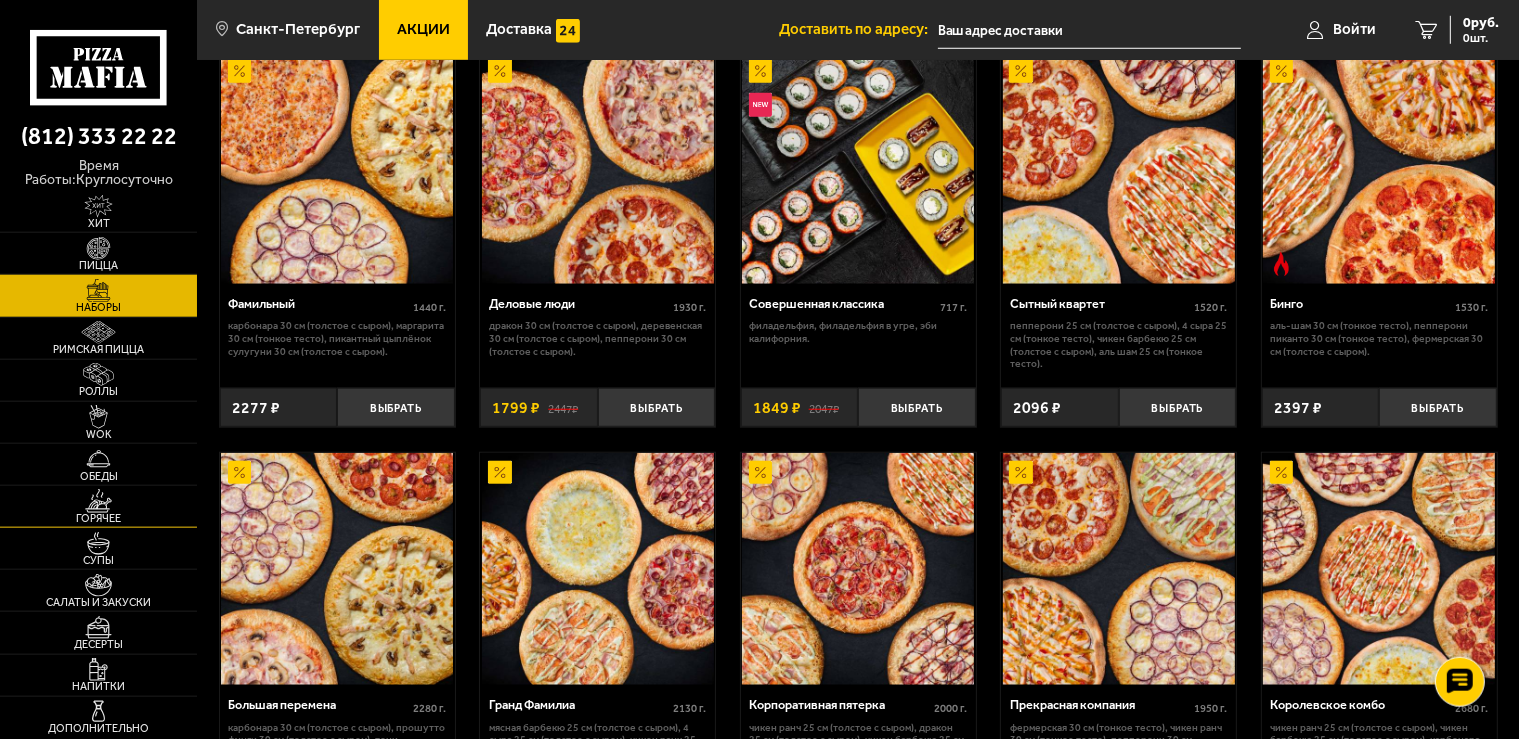 click at bounding box center [98, 500] 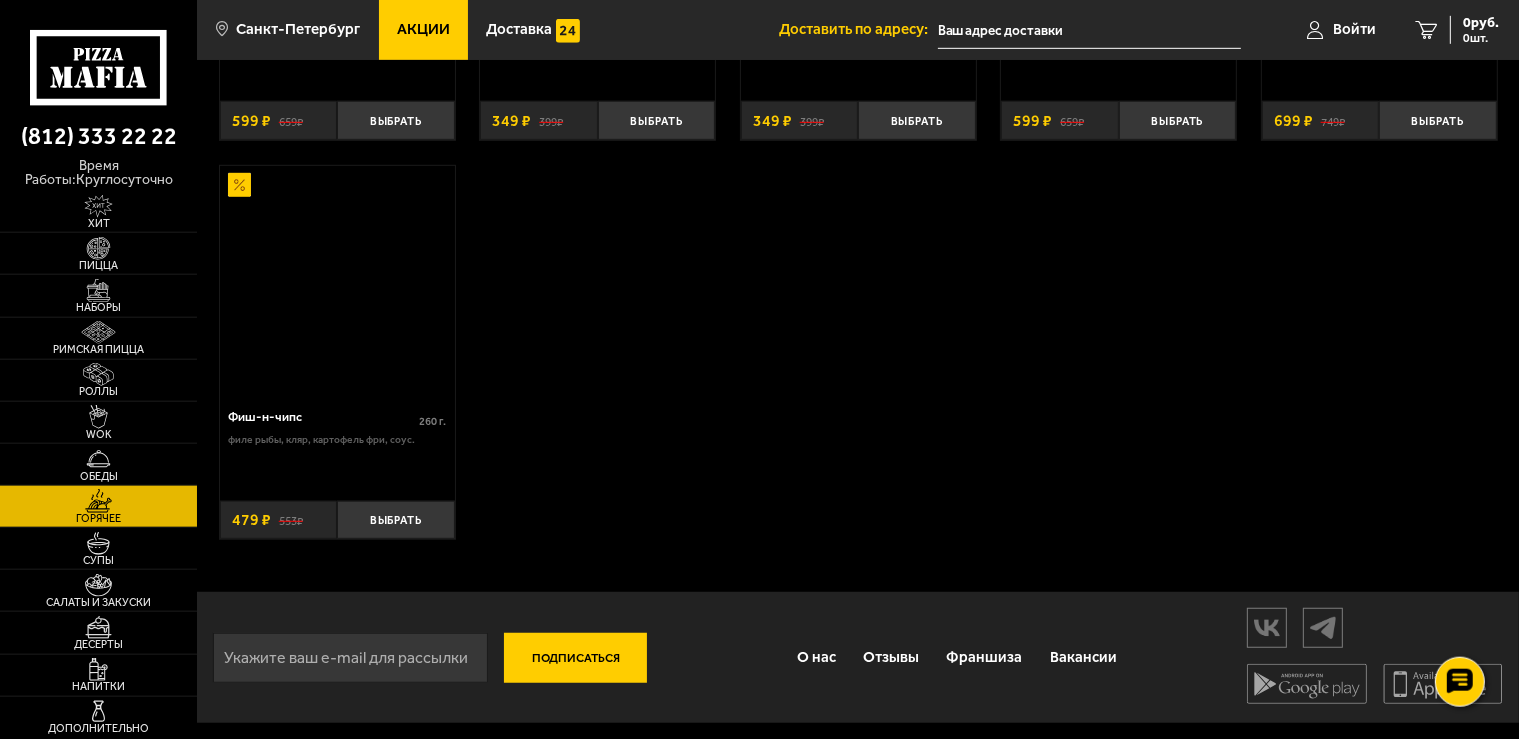scroll, scrollTop: 0, scrollLeft: 0, axis: both 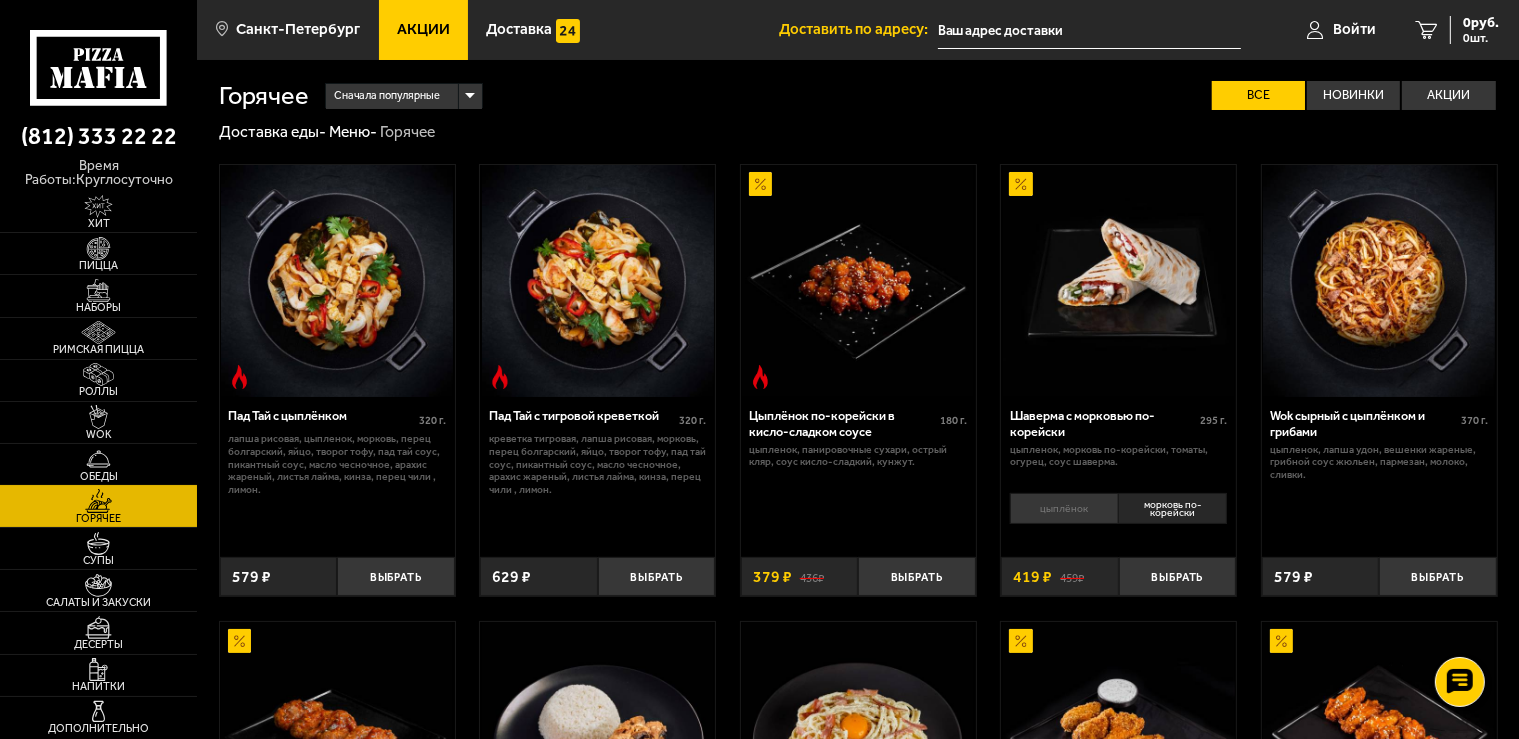 click on "Обеды" at bounding box center [98, 476] 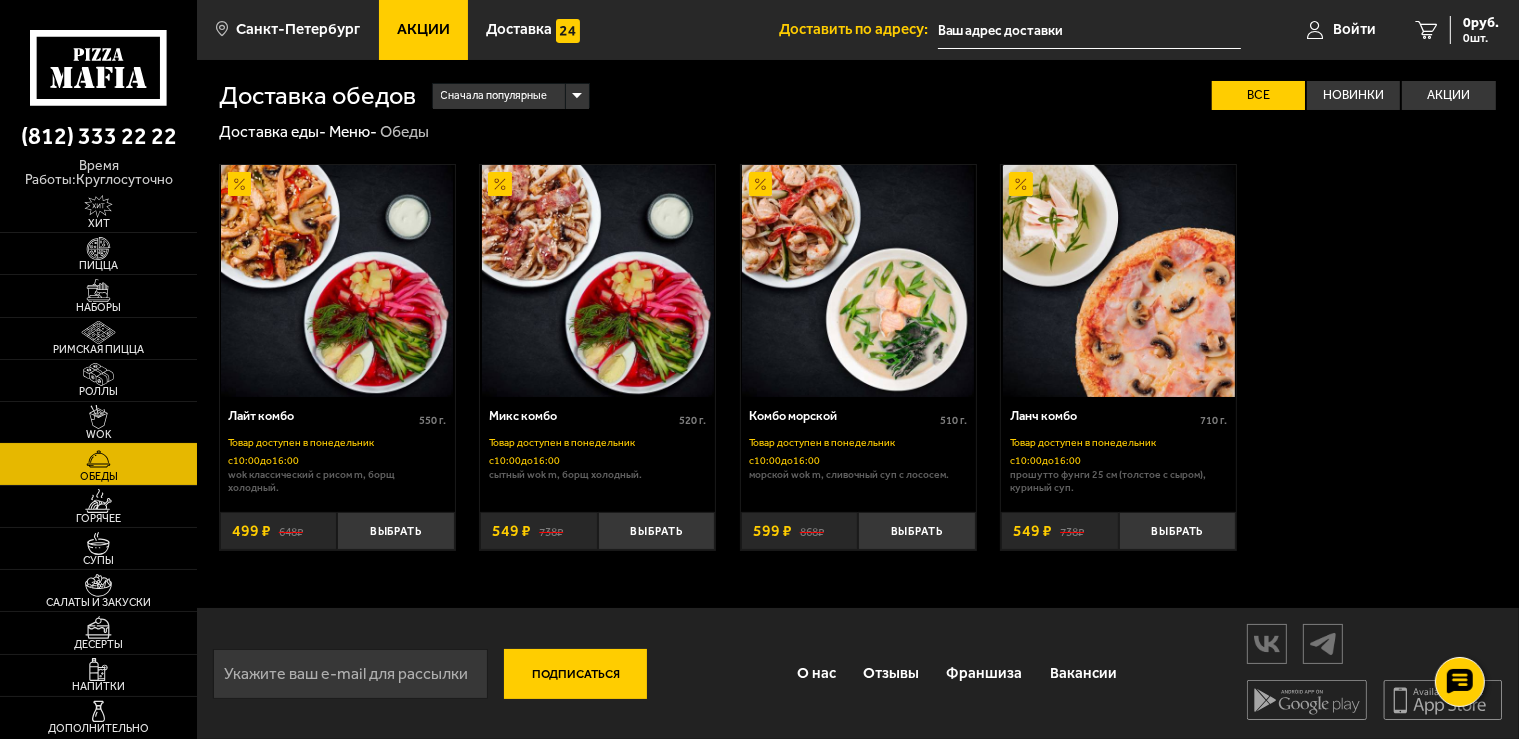 click at bounding box center (98, 416) 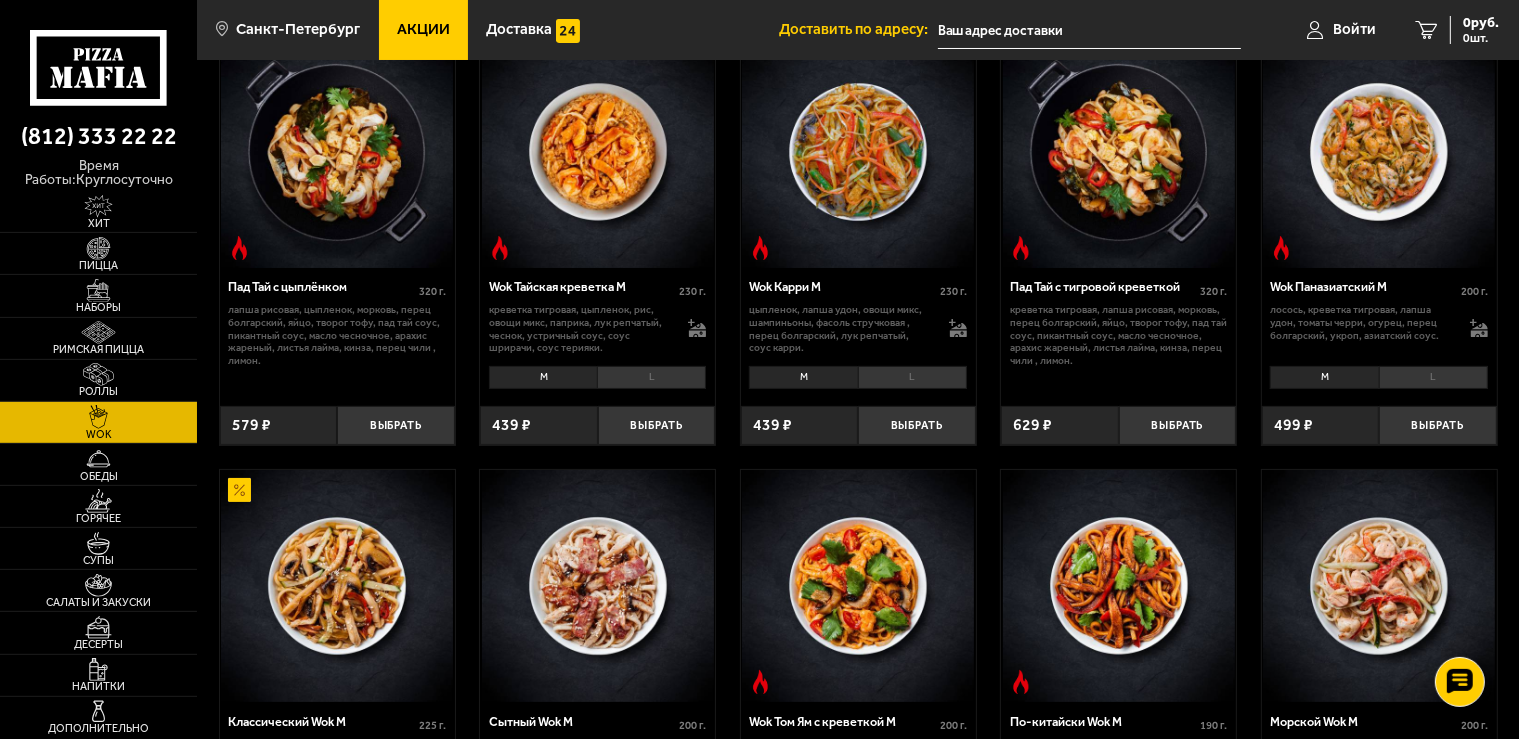scroll, scrollTop: 131, scrollLeft: 0, axis: vertical 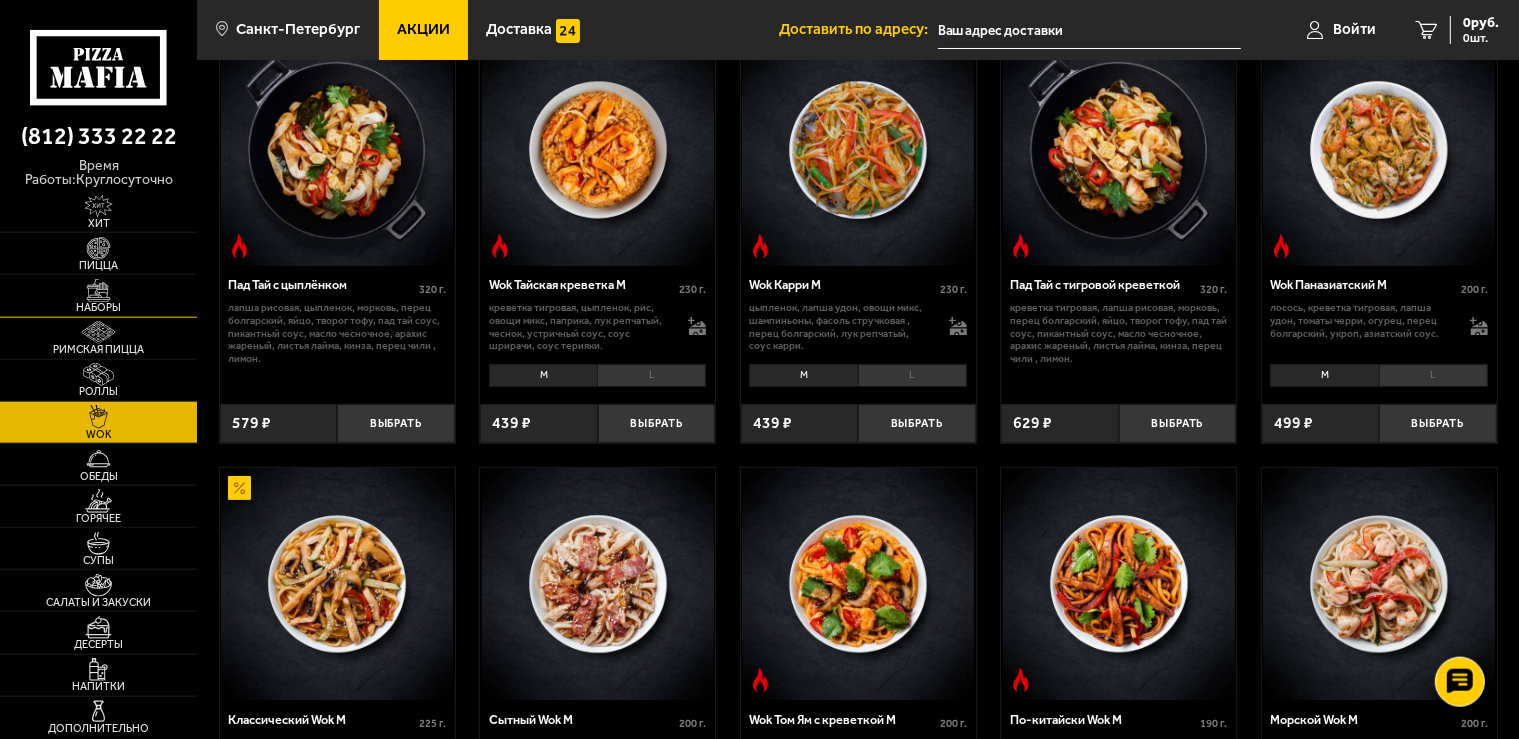 click at bounding box center [98, 290] 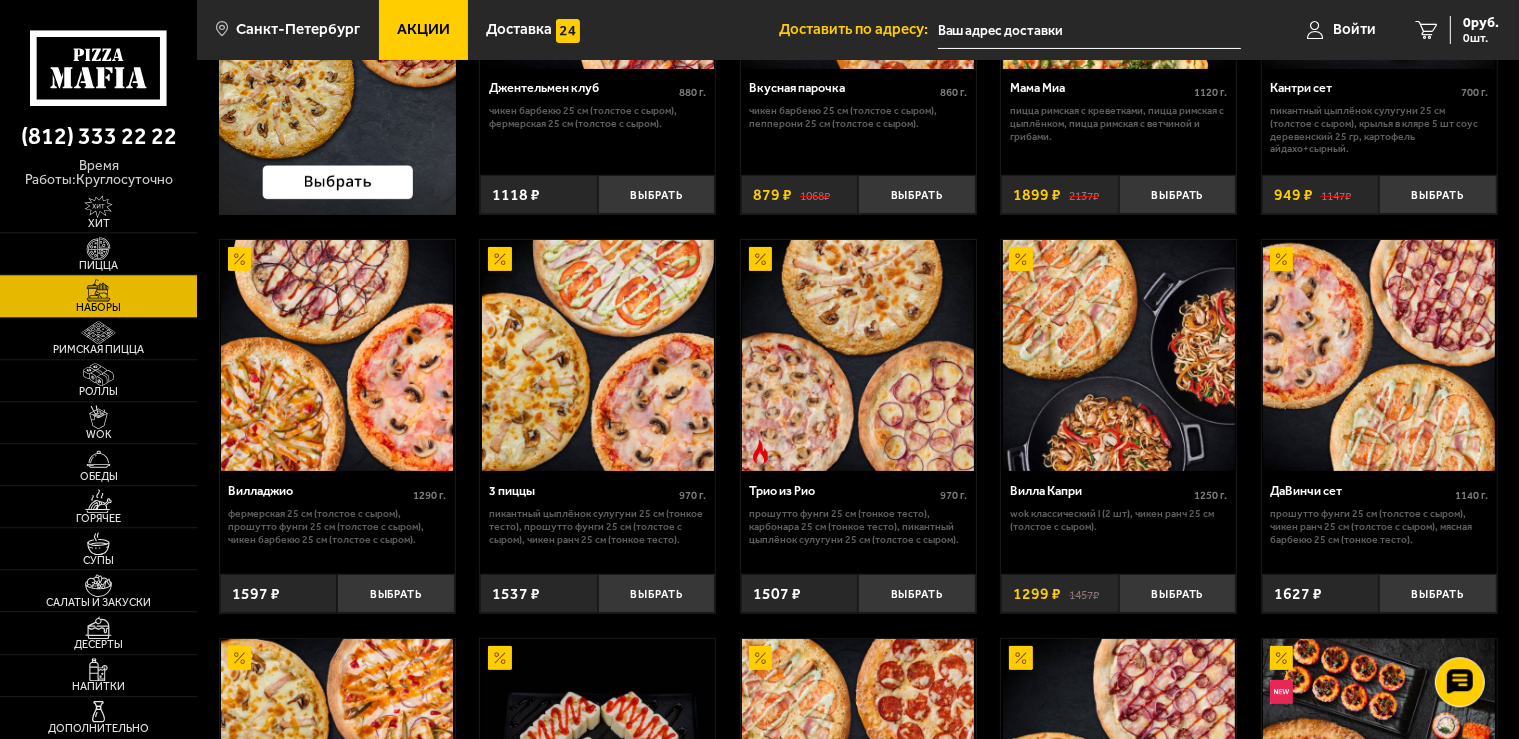 scroll, scrollTop: 387, scrollLeft: 0, axis: vertical 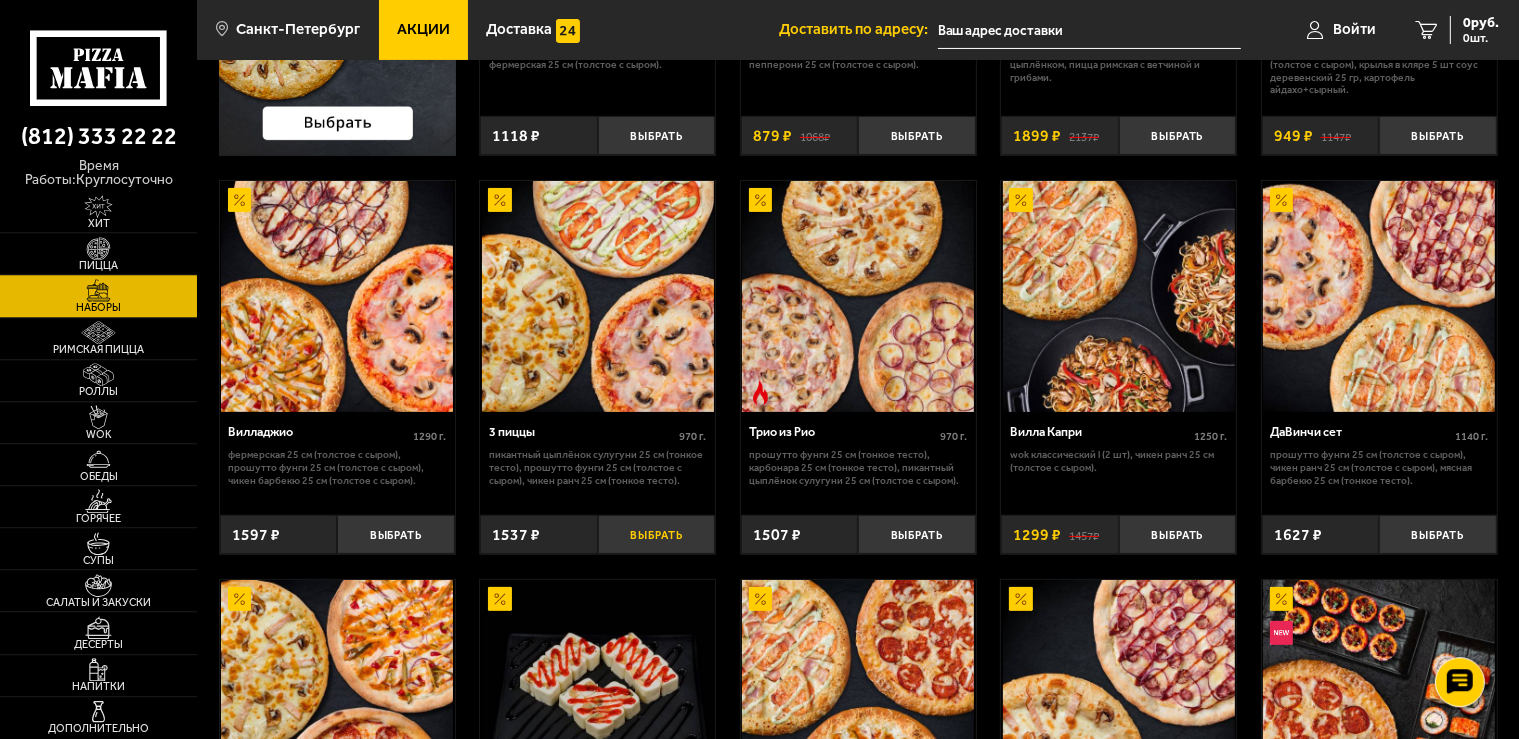 click on "Выбрать" at bounding box center [656, 534] 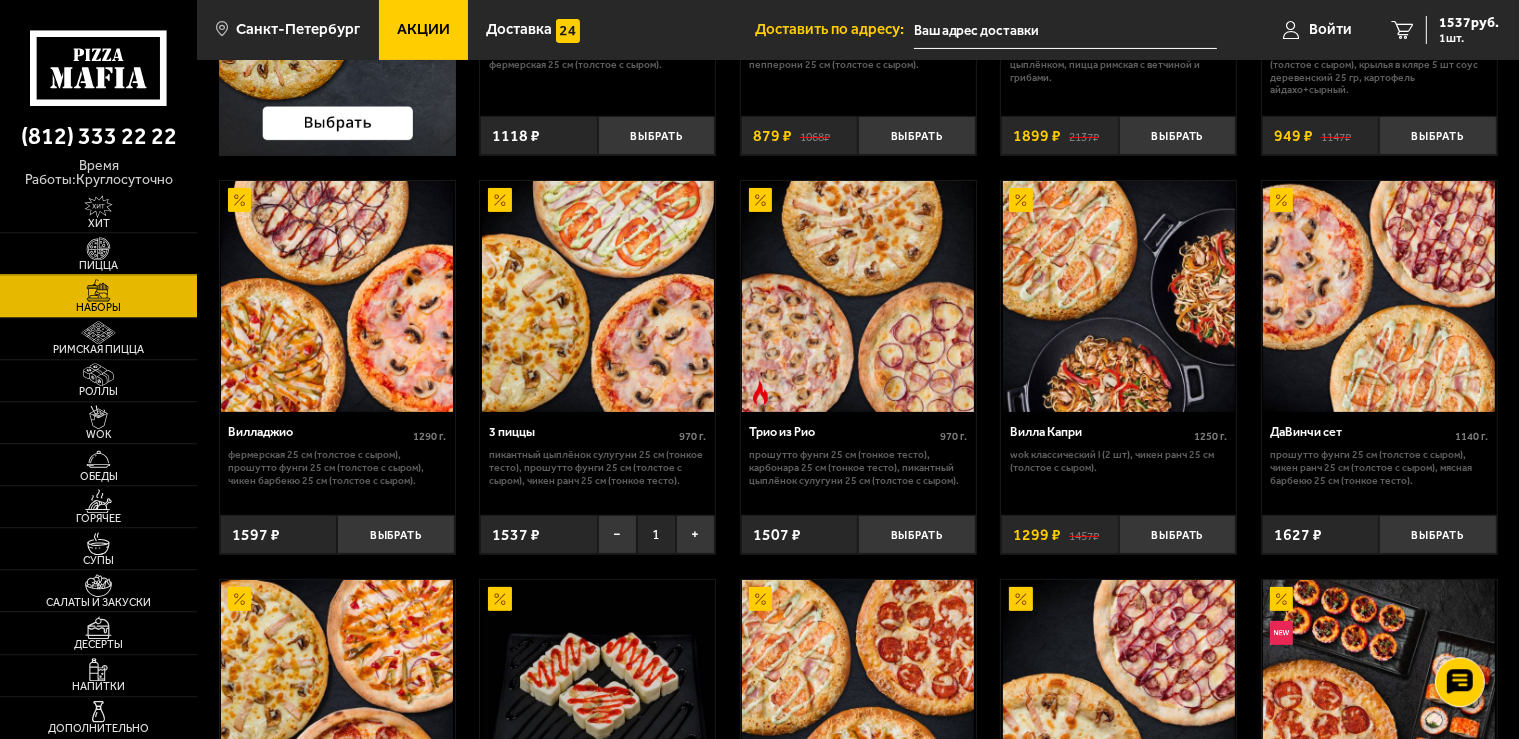 click at bounding box center (98, 248) 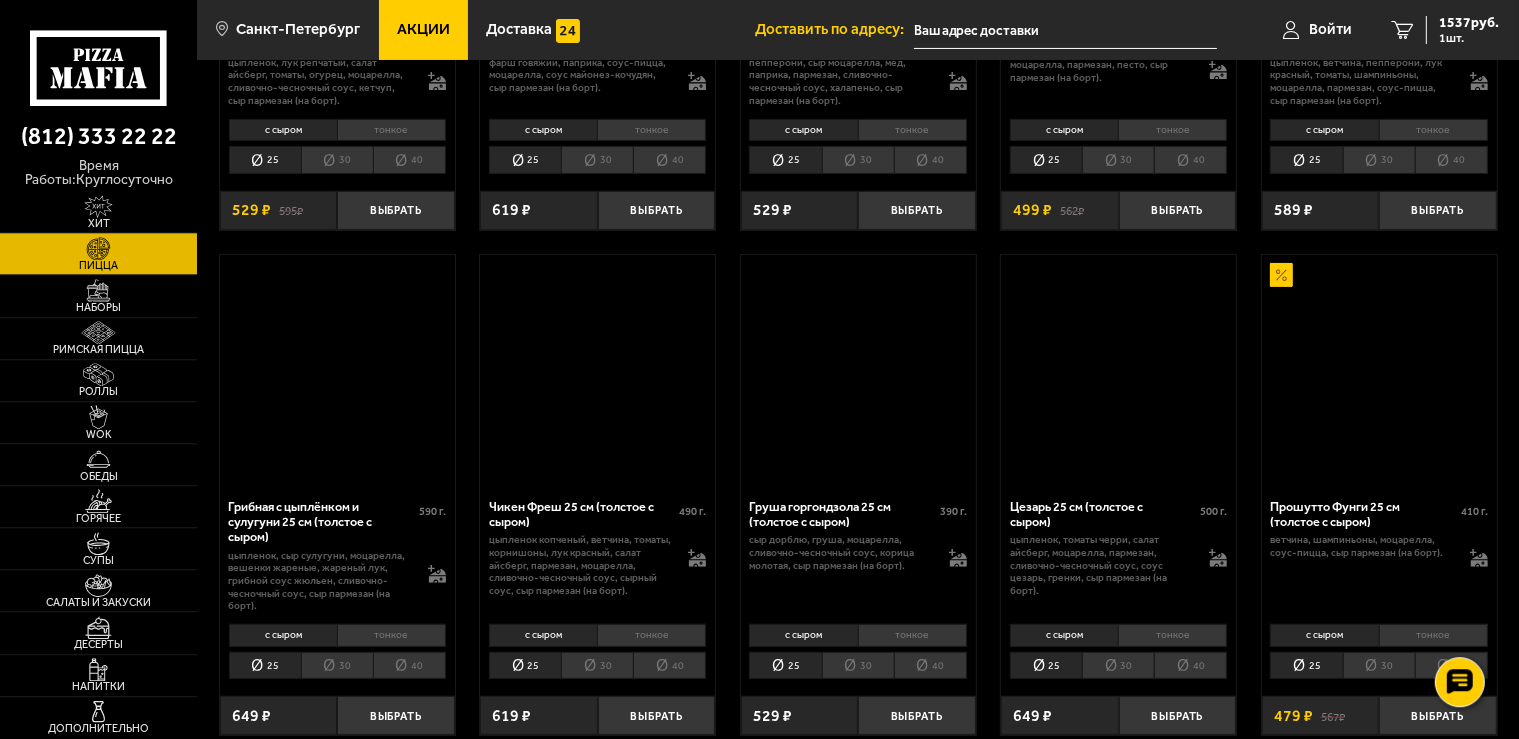 scroll, scrollTop: 0, scrollLeft: 0, axis: both 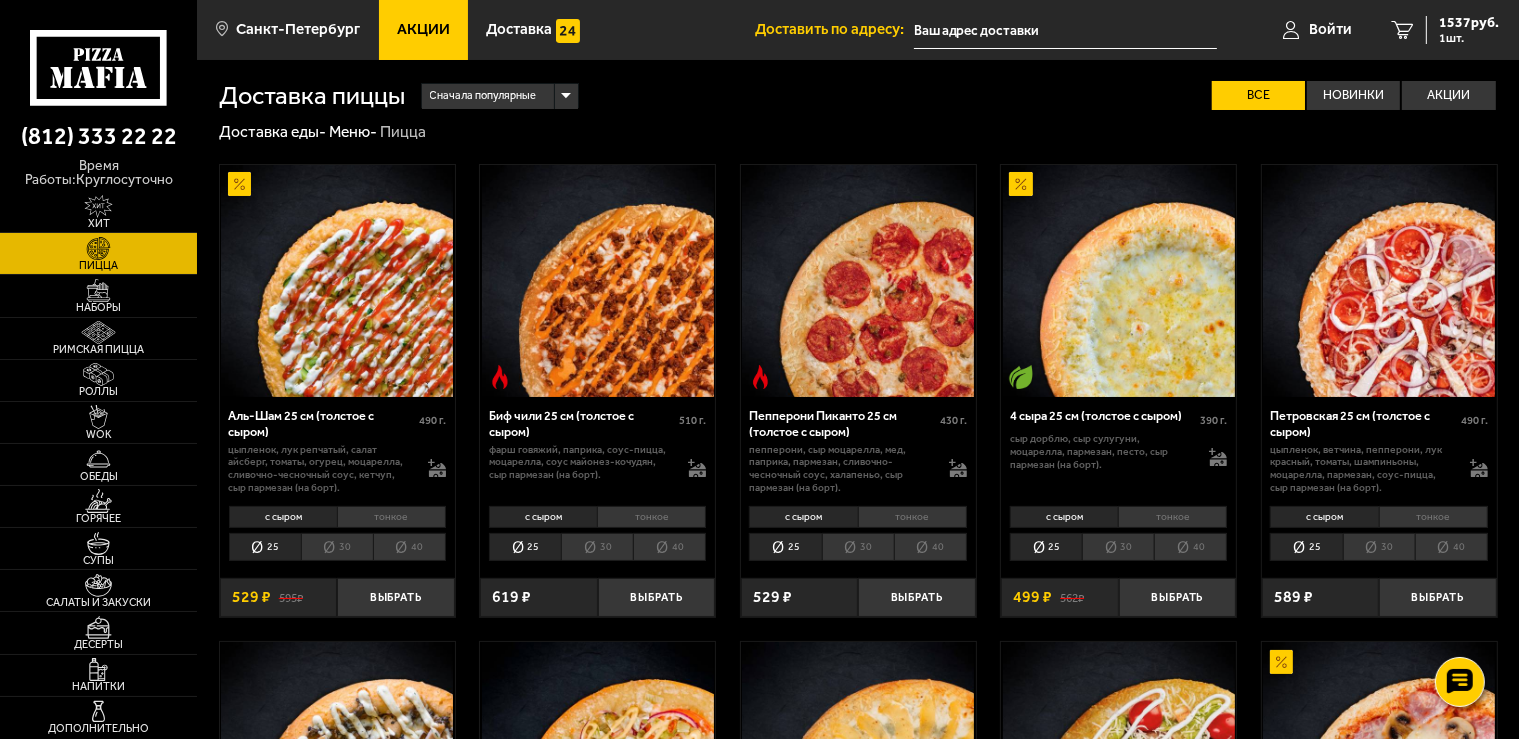 click at bounding box center [597, 281] 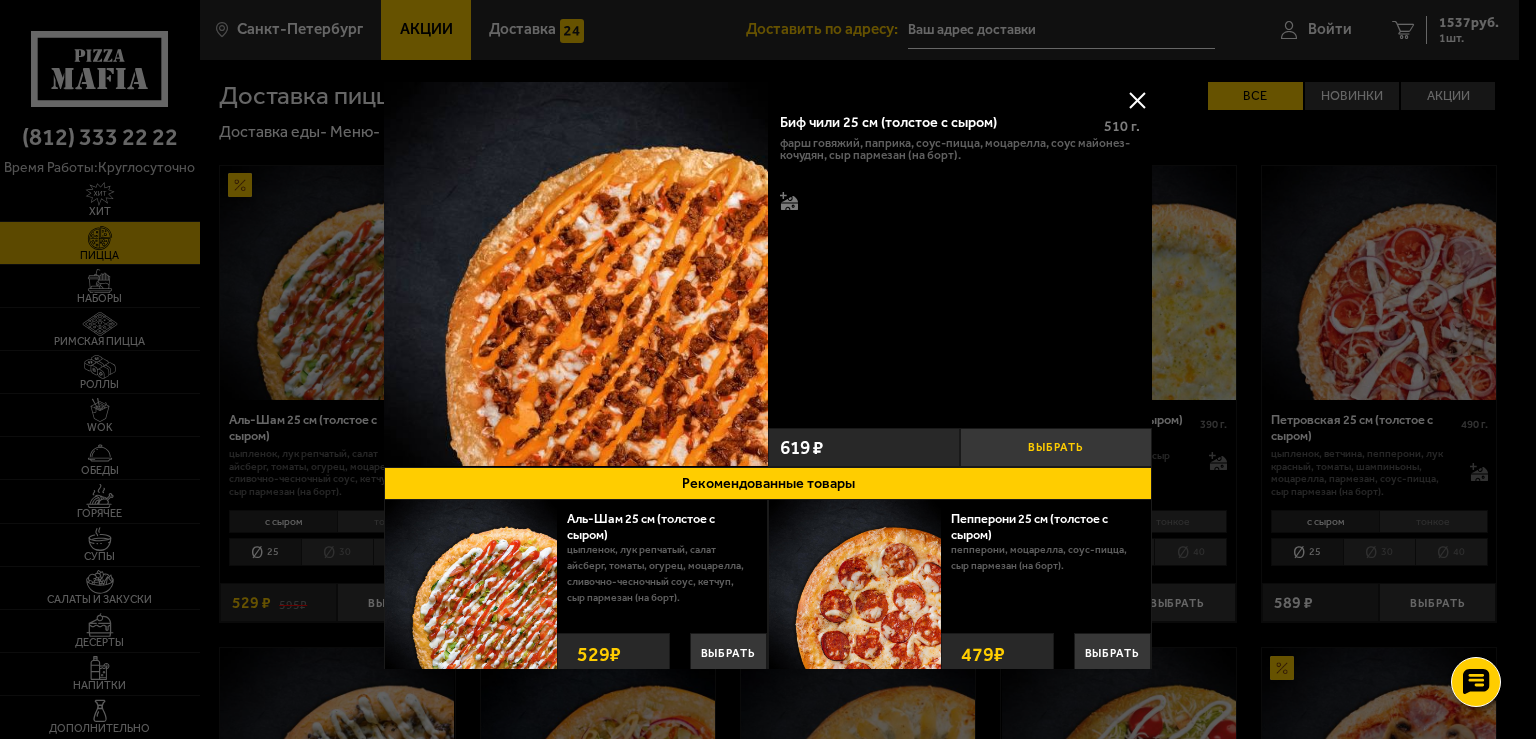 click on "Выбрать" at bounding box center (1056, 447) 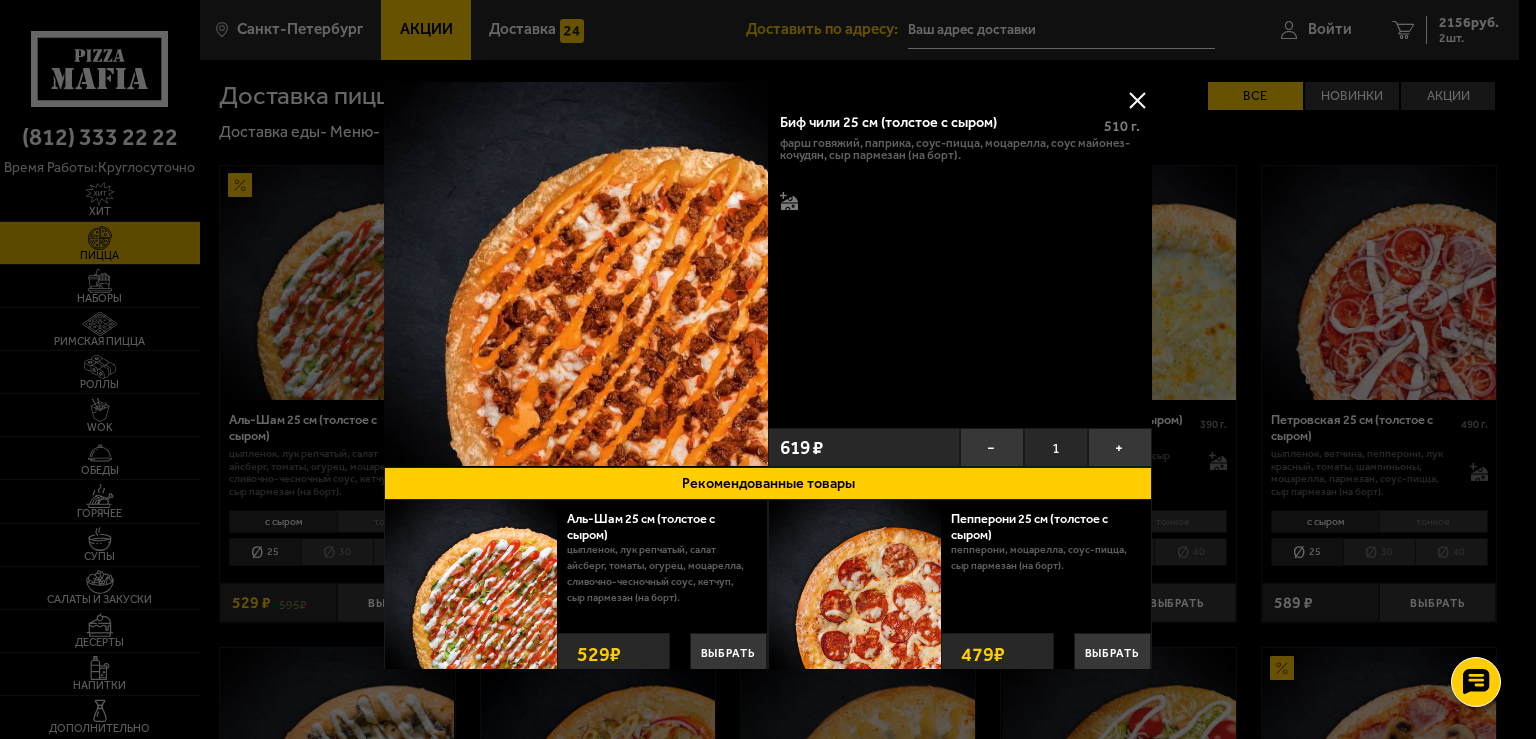 click at bounding box center (1137, 100) 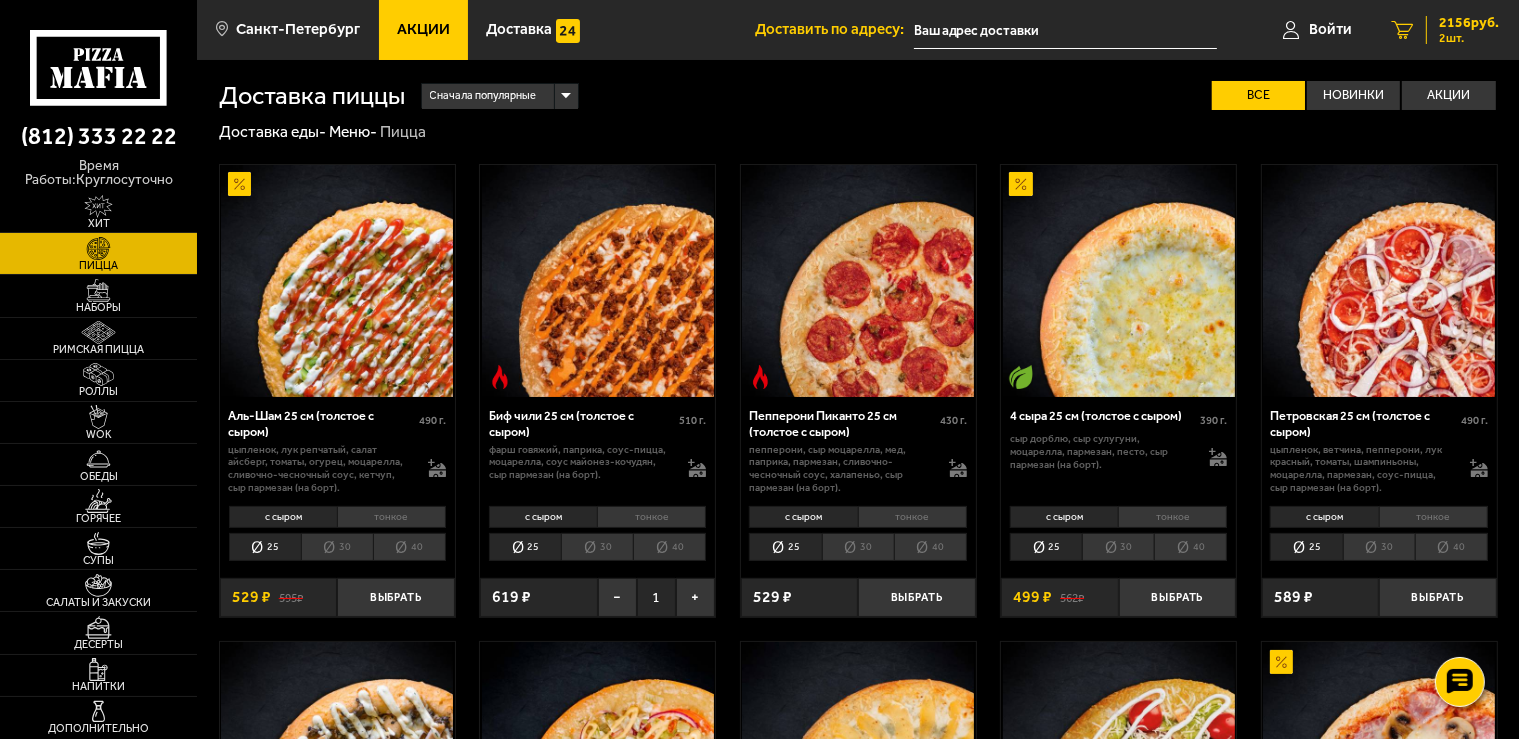 click on "2 2156  руб. 2  шт." at bounding box center (1445, 30) 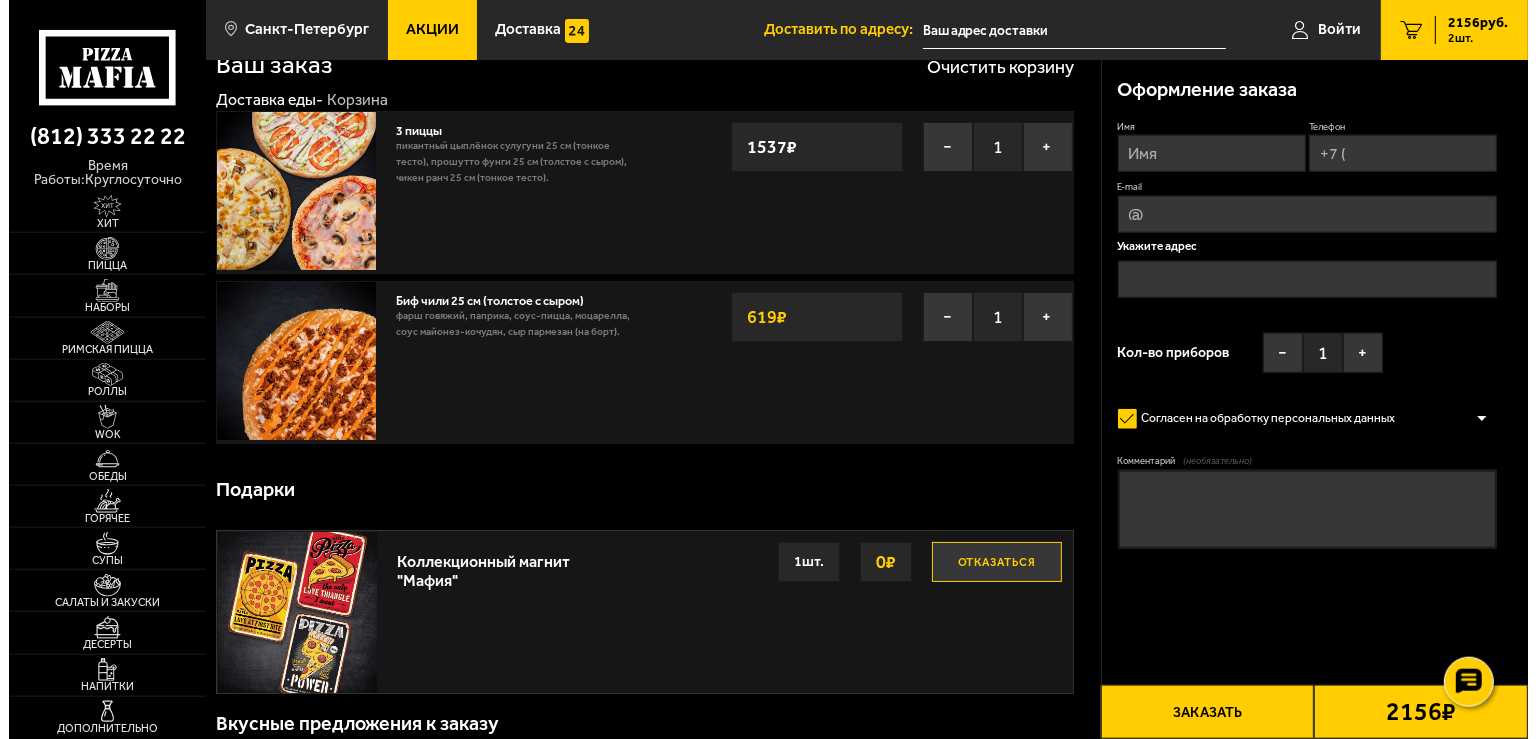 scroll, scrollTop: 56, scrollLeft: 0, axis: vertical 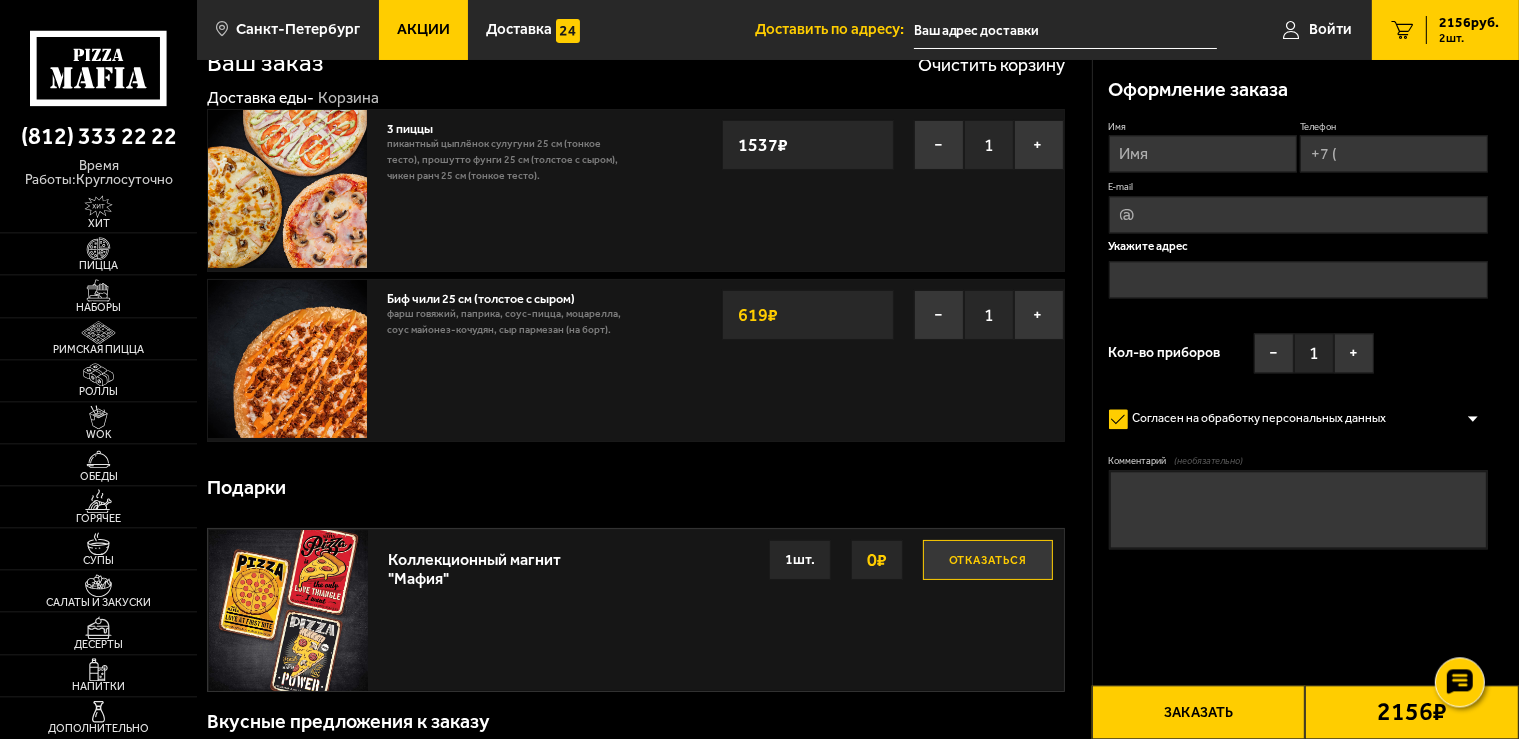 click on "Имя" at bounding box center (1203, 146) 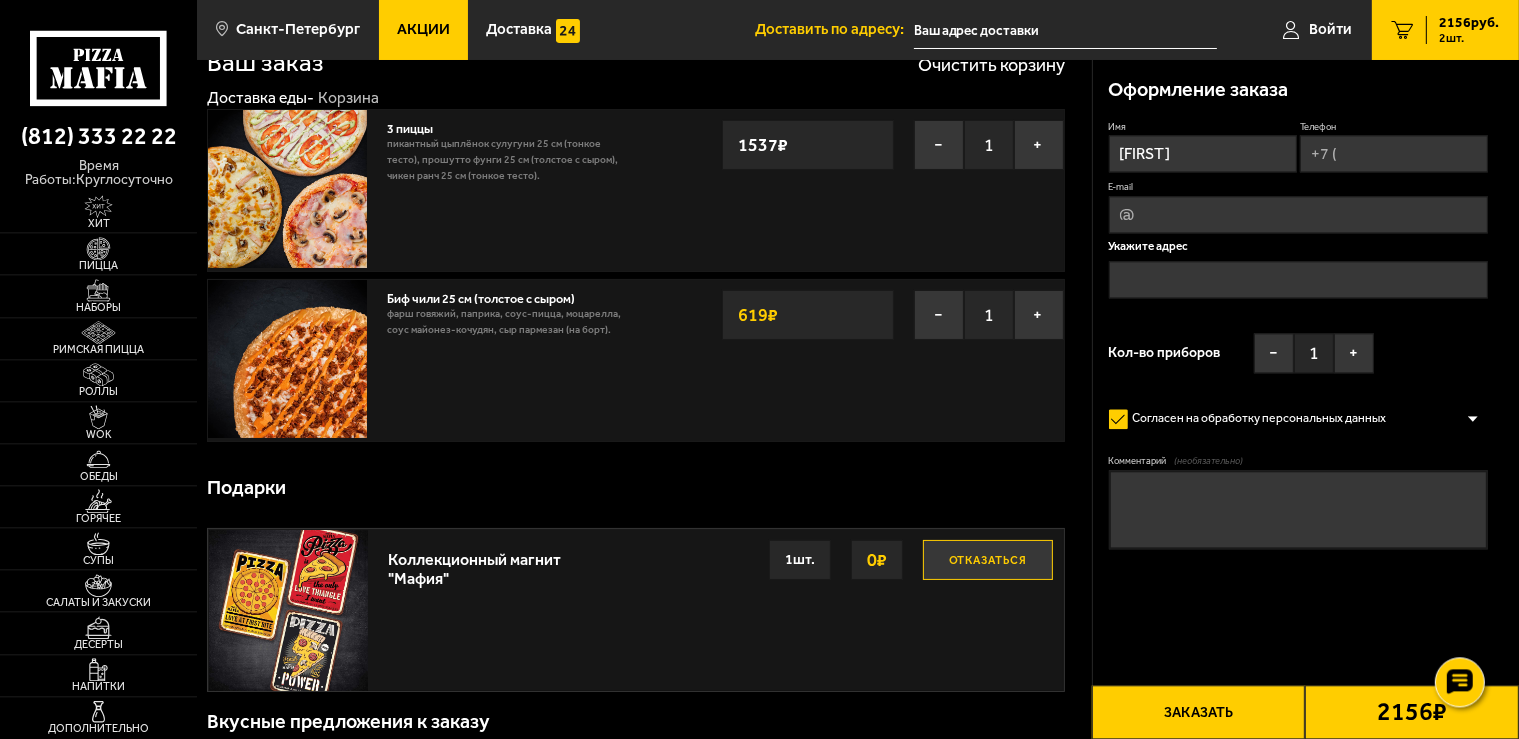 type on "[FIRST]" 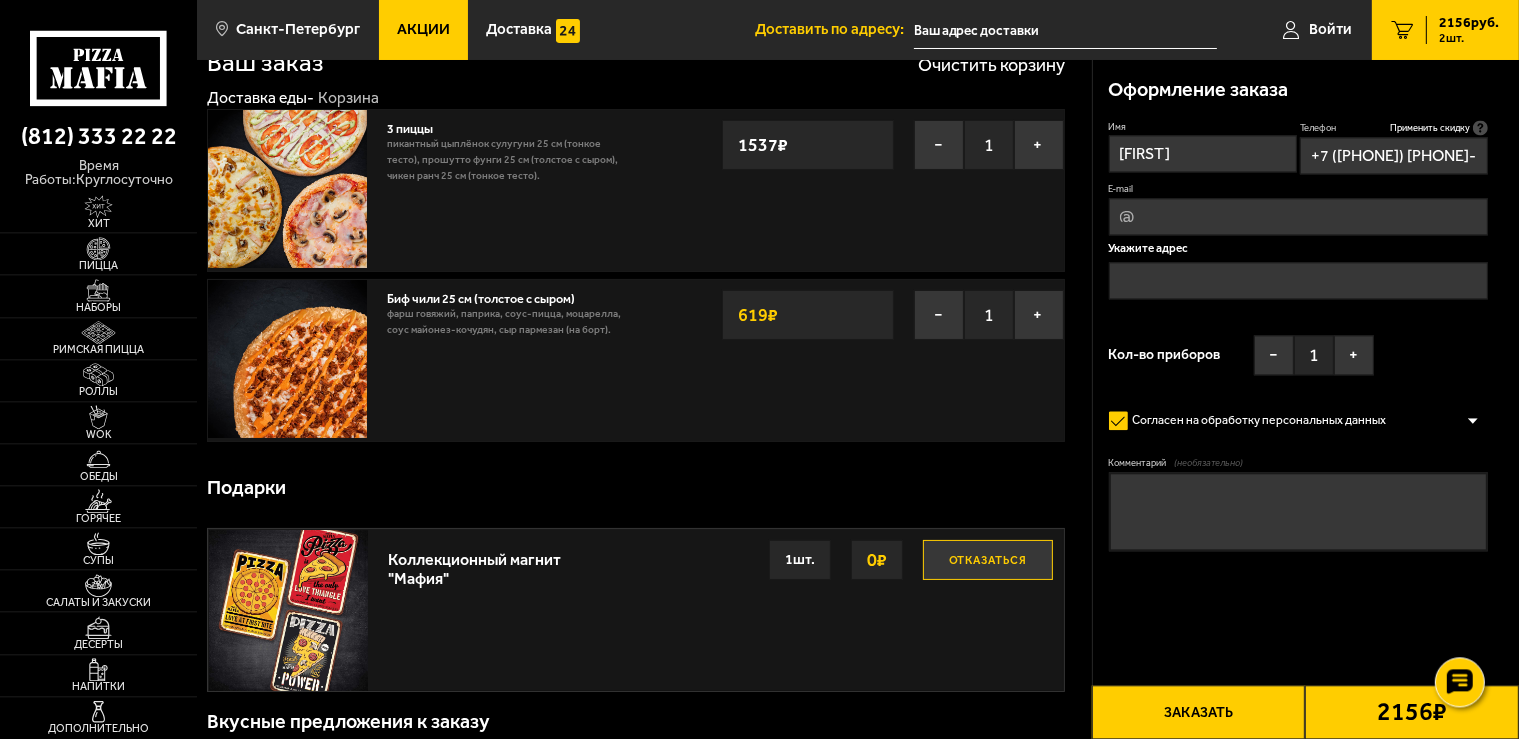 type on "+7 ([PHONE]) [PHONE]-[PHONE]" 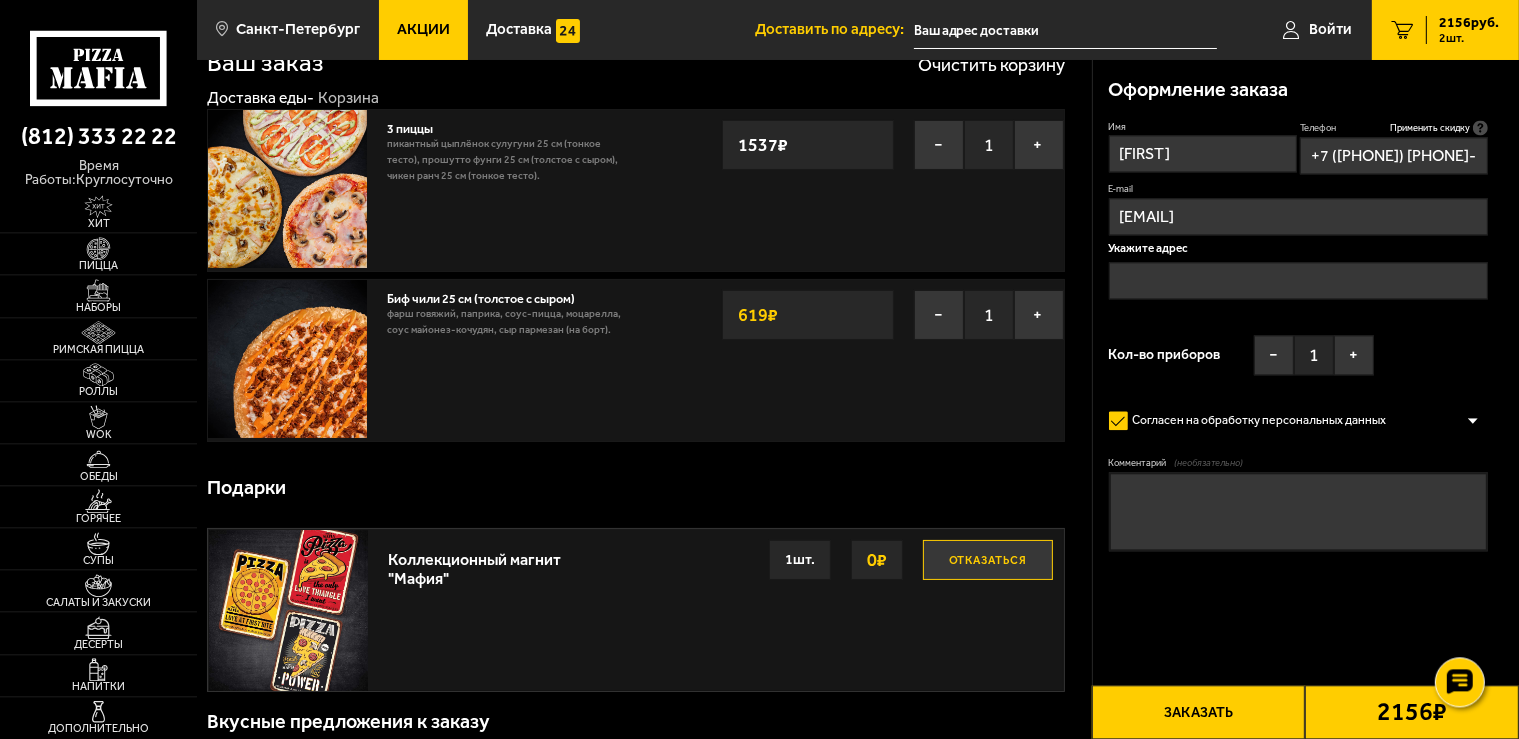 type on "[EMAIL]" 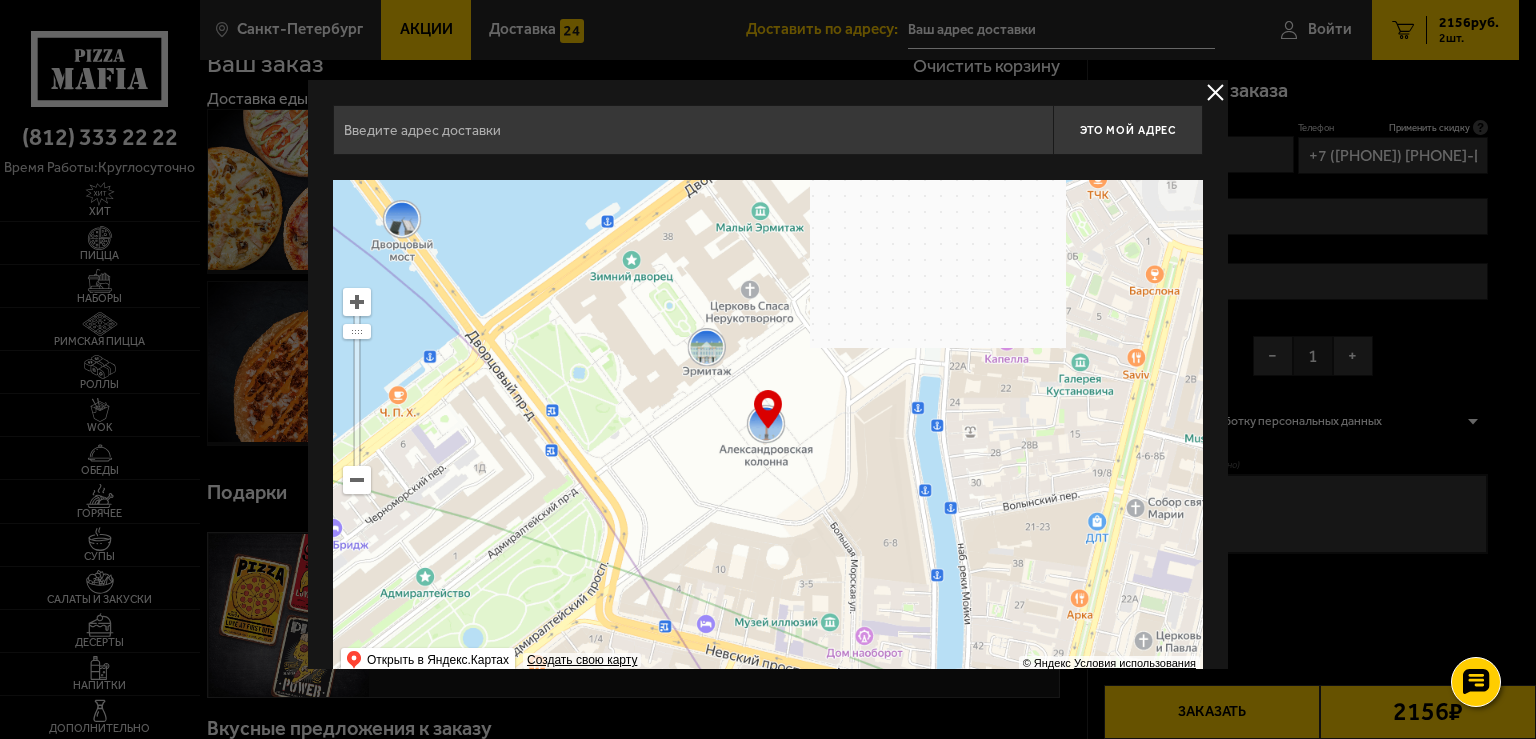 scroll, scrollTop: 52, scrollLeft: 0, axis: vertical 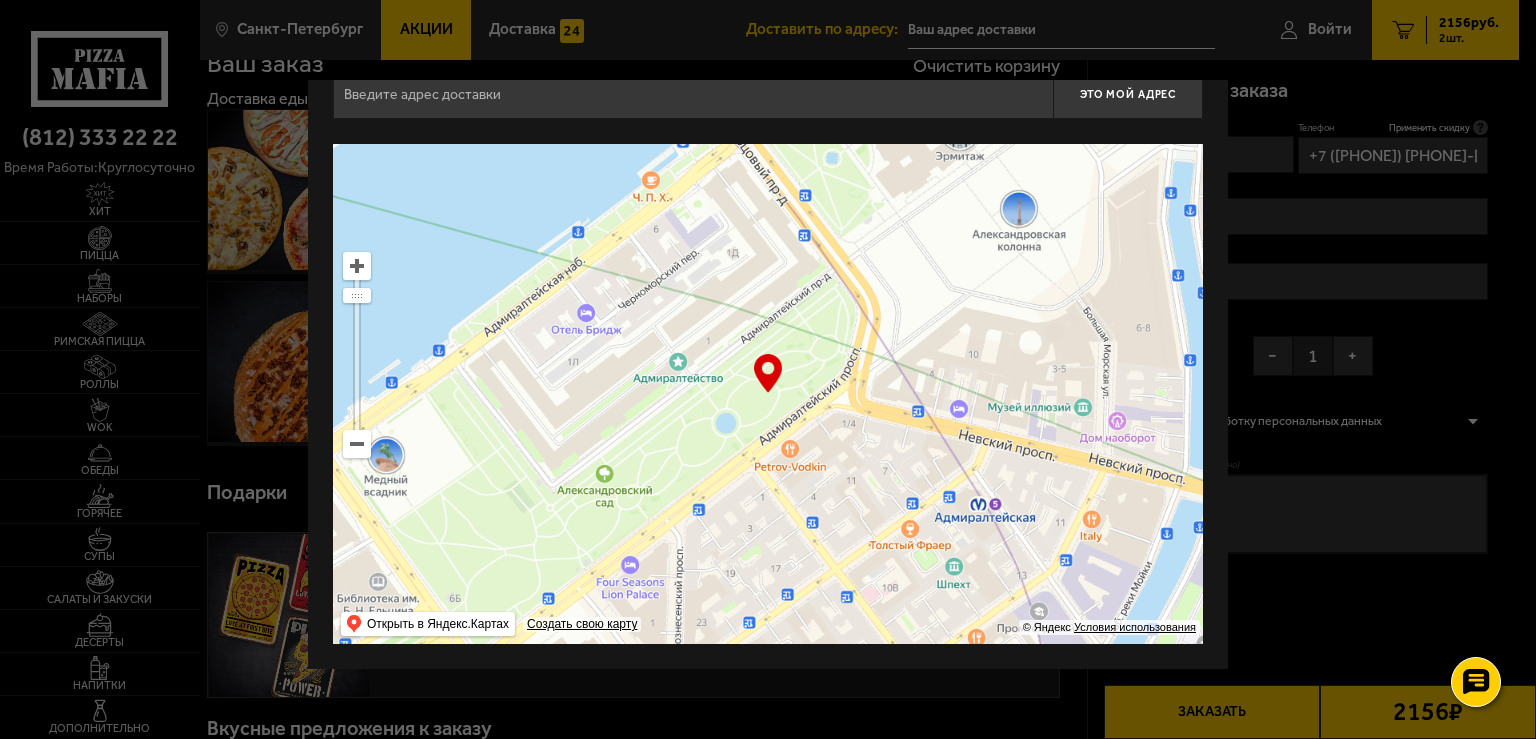 drag, startPoint x: 633, startPoint y: 413, endPoint x: 1055, endPoint y: 30, distance: 569.8886 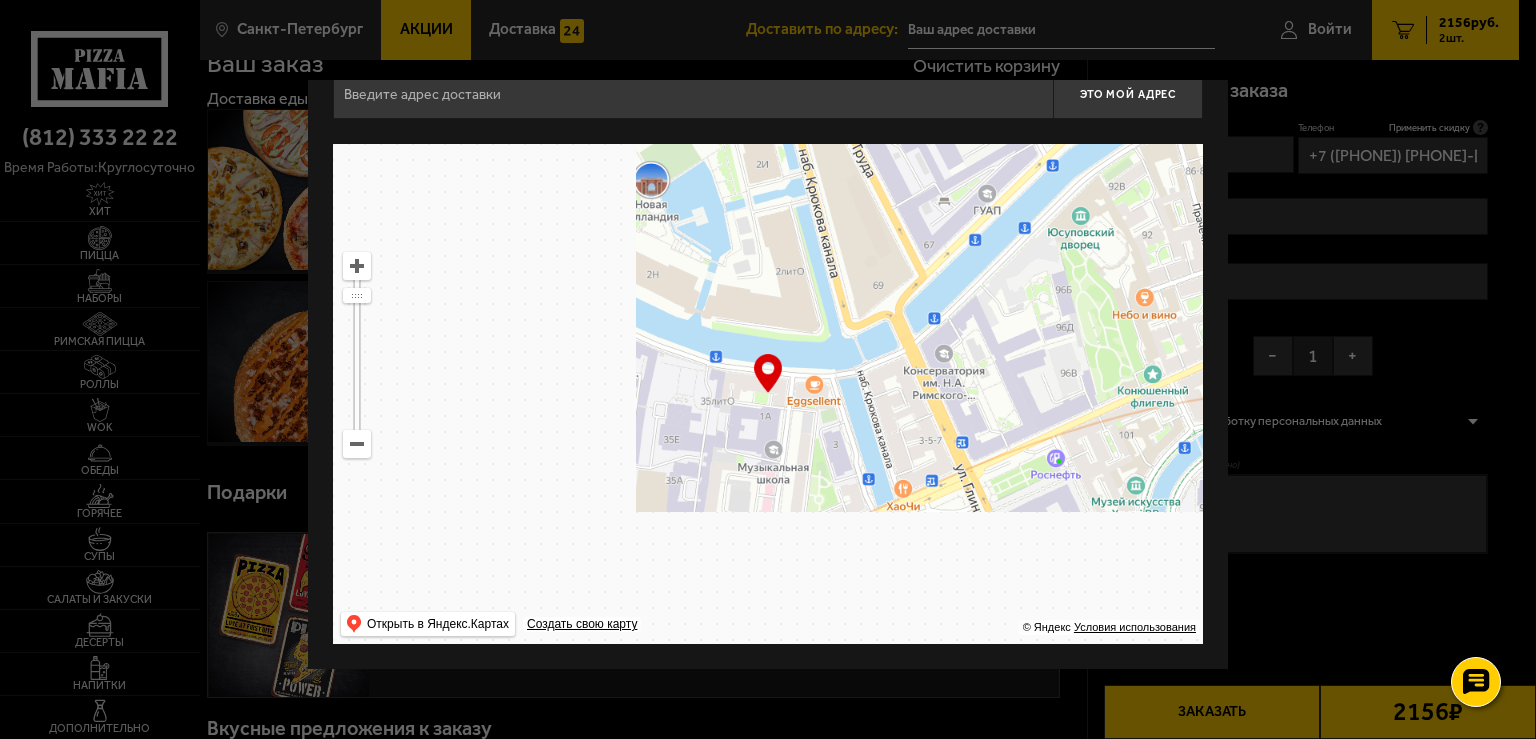drag, startPoint x: 717, startPoint y: 333, endPoint x: 1201, endPoint y: -85, distance: 639.51544 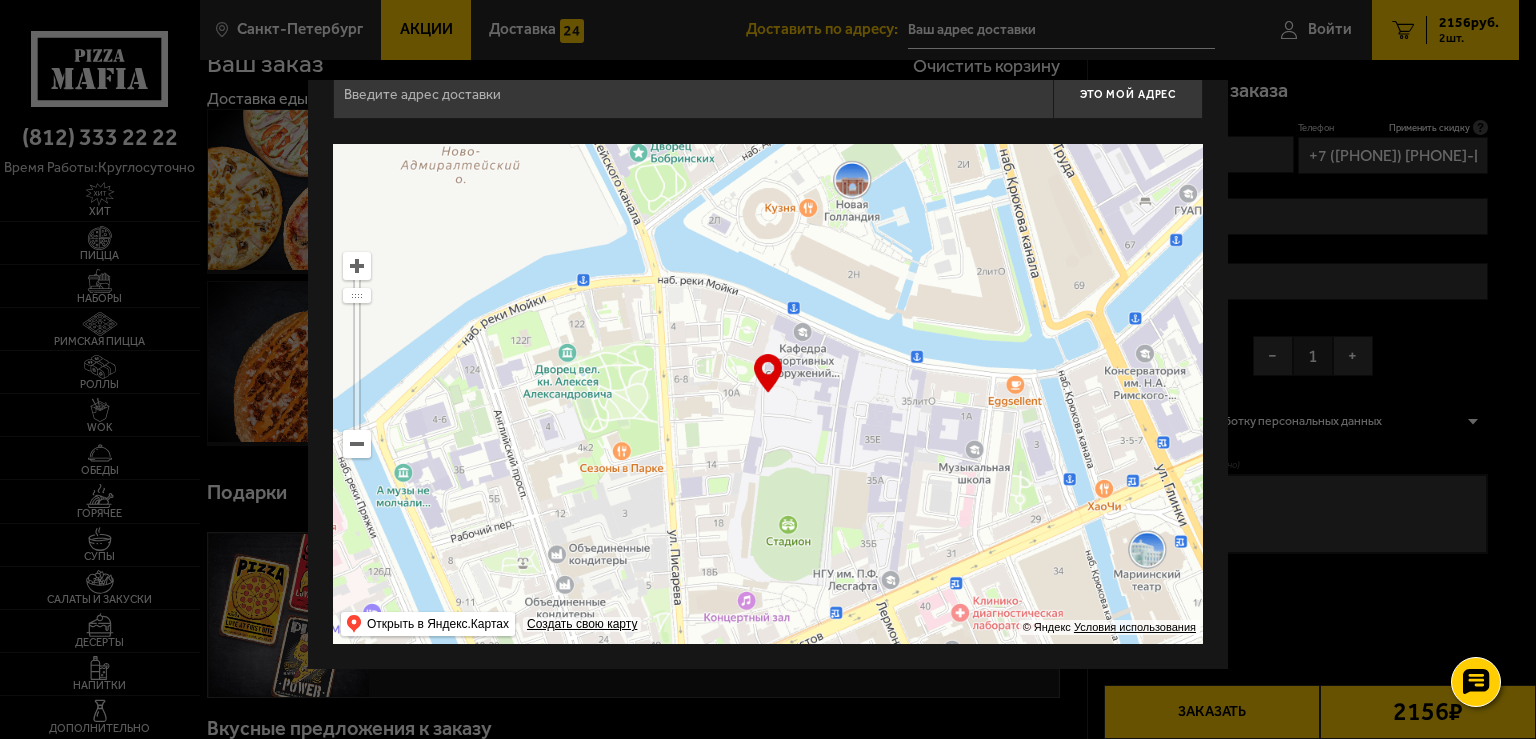 drag, startPoint x: 762, startPoint y: 378, endPoint x: 815, endPoint y: 52, distance: 330.28018 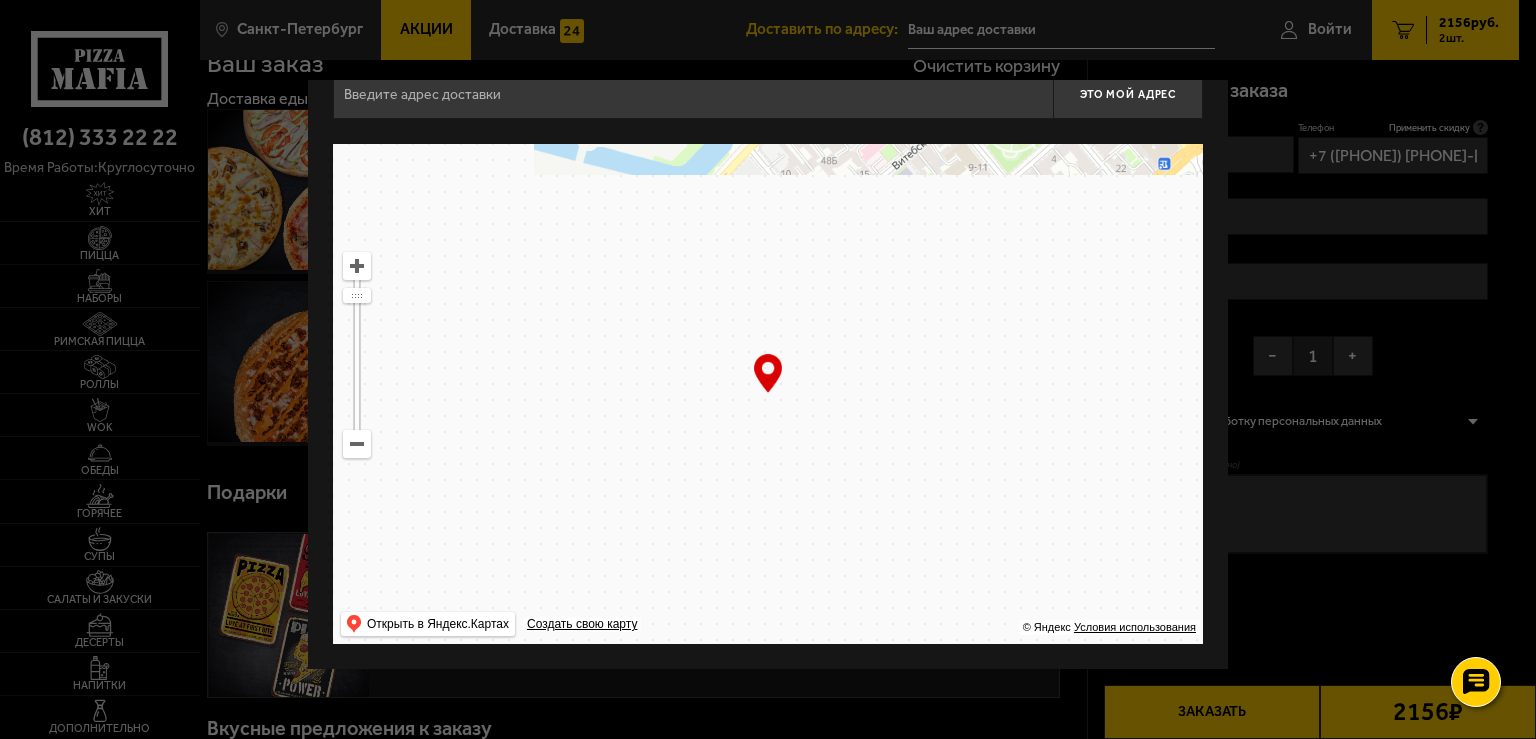 drag, startPoint x: 642, startPoint y: 410, endPoint x: 955, endPoint y: 42, distance: 483.10764 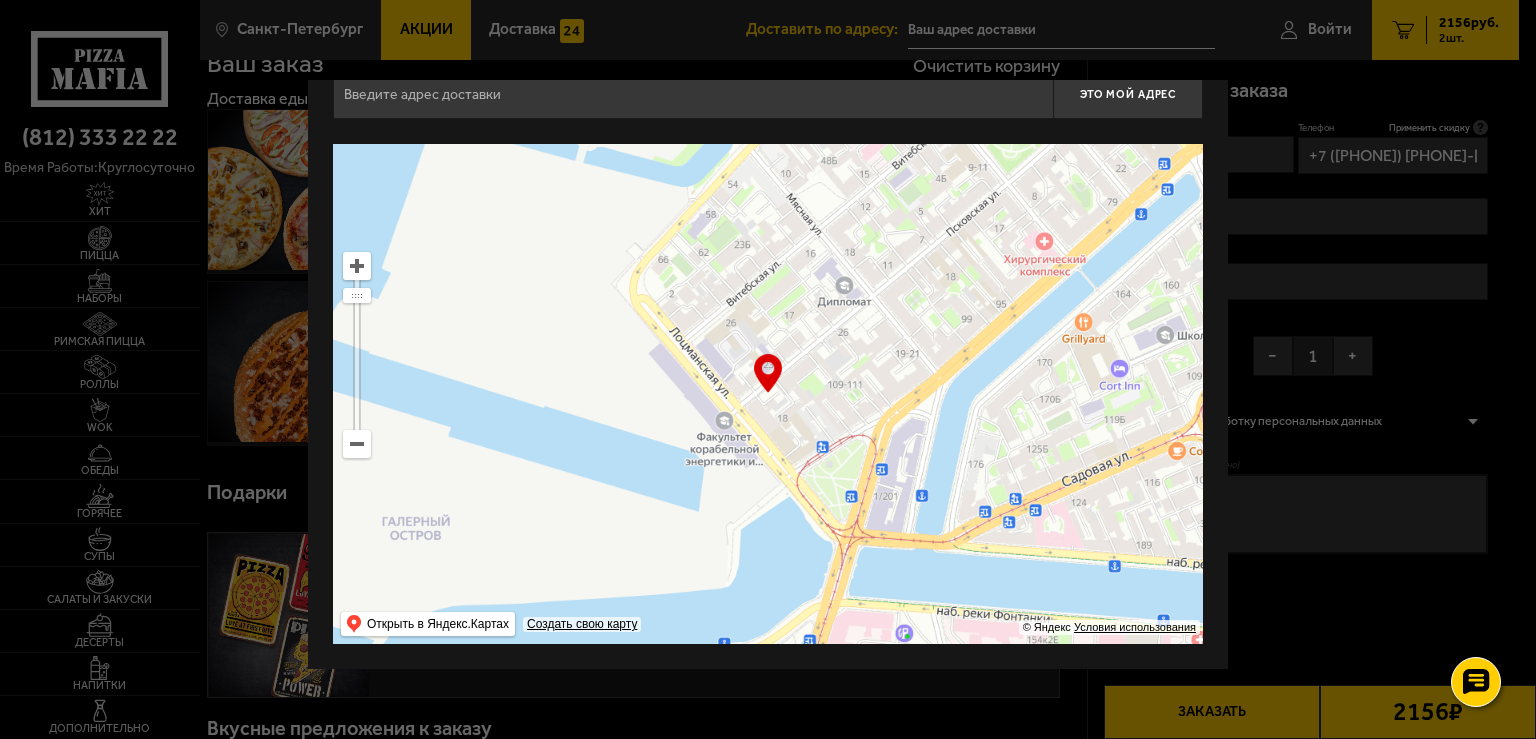 click on "Санкт-Петербург Все Акции Доставка Личный кабинет Акции Доставка Доставить по адресу: Войти 2 2156  руб. 2  шт. Санкт-Петербург Все Акции Доставка Личный кабинет Акции Доставка [STREET], [NUMBER][LETTER] Это мой адрес Найдите адрес перетащив карту … © Яндекс   Условия использования Открыть в Яндекс.Картах Создать свою карту Ваш заказ Очистить корзину Доставка еды  -  Корзина 3 пиццы   970   г  . Пикантный цыплёнок сулугуни 25 см (тонкое тесто), Прошутто Фунги 25 см (толстое с сыром), Чикен Ранч 25 см (тонкое тесто). − 1 + 1537  ₽ − 1 + 1537  ₽ Биф чили 25 см (толстое с сыром)   510   г  . 1" at bounding box center [858, 1079] 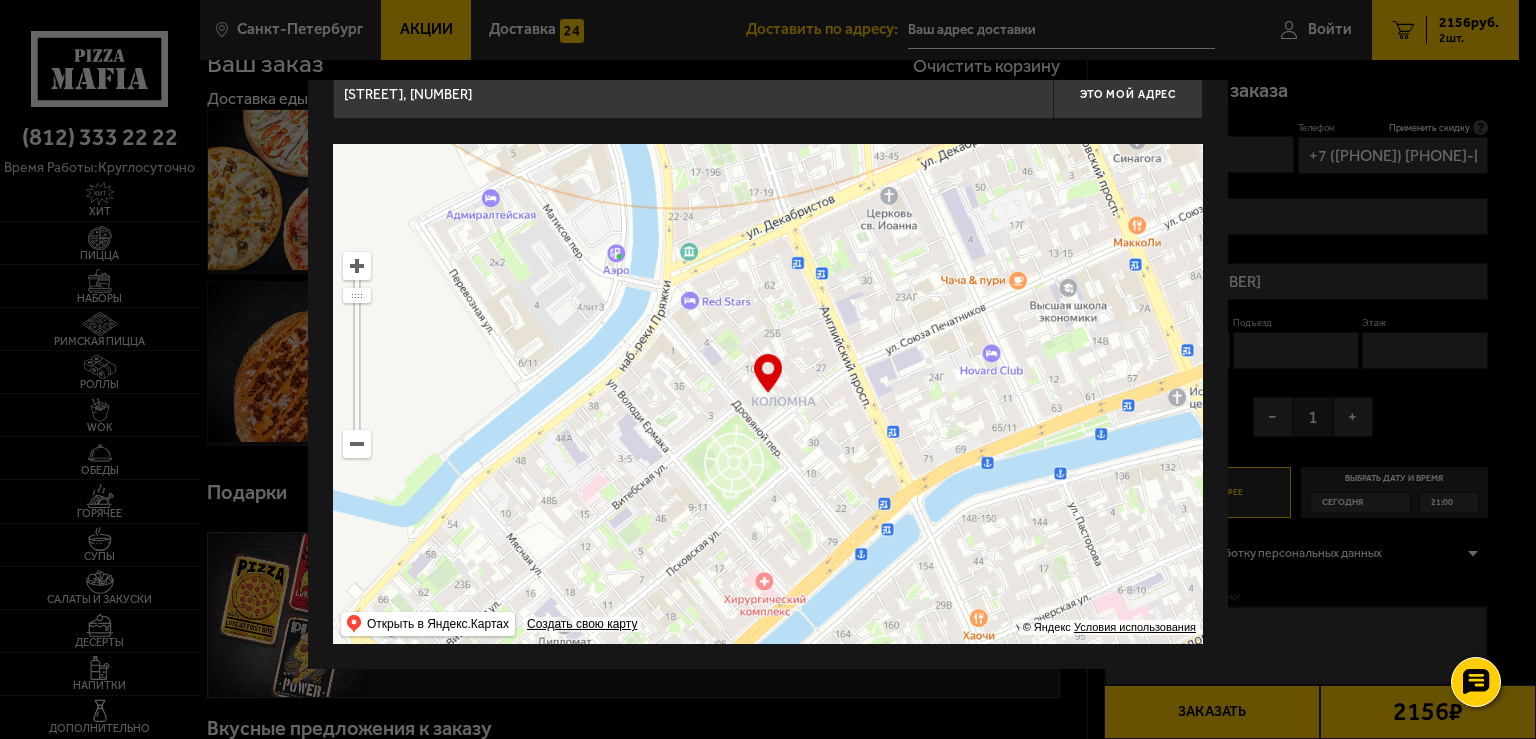drag, startPoint x: 687, startPoint y: 374, endPoint x: 864, endPoint y: 91, distance: 333.79333 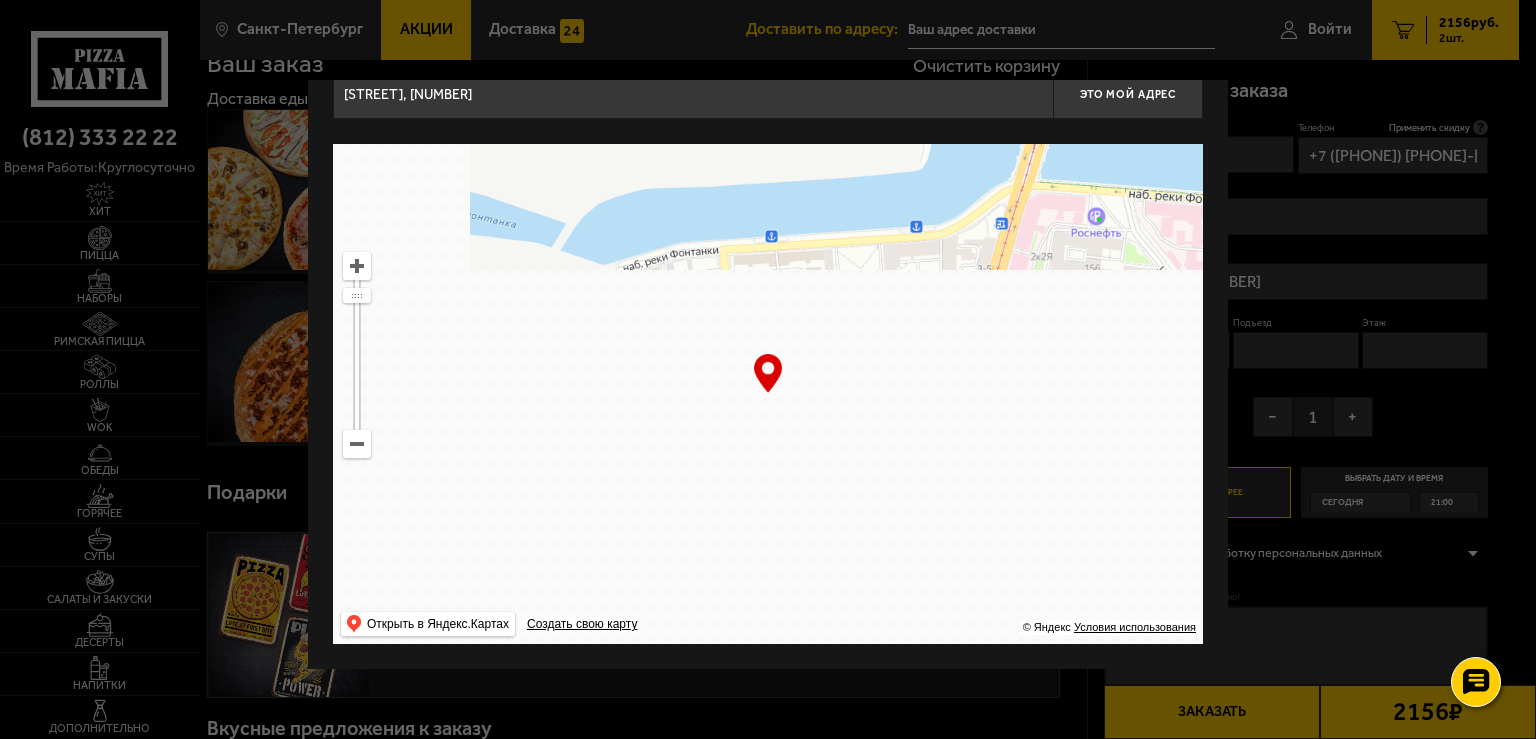 drag, startPoint x: 615, startPoint y: 409, endPoint x: 852, endPoint y: 6, distance: 467.52325 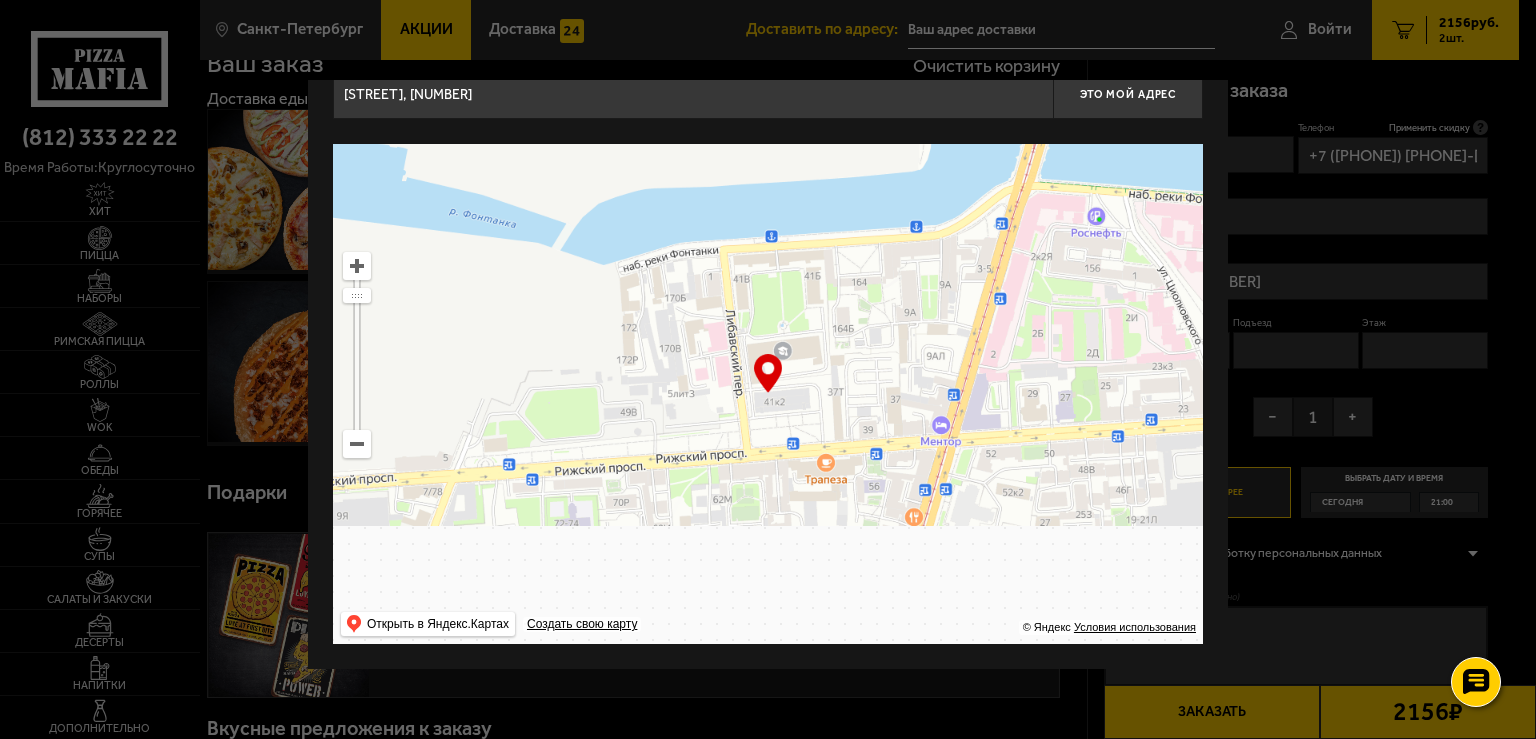 click on "Санкт-Петербург Все Акции Доставка Личный кабинет Акции Доставка Доставить по адресу: Войти 2 2156  руб. 2  шт. Санкт-Петербург Все Акции Доставка Личный кабинет Акции Доставка [STREET], [NUMBER] Это мой адрес Найдите адрес перетащив карту … © Яндекс   Условия использования Открыть в Яндекс.Картах Создать свою карту Ваш заказ Очистить корзину Доставка еды  -  Корзина 3 пиццы   970   г  . Пикантный цыплёнок сулугуни 25 см (тонкое тесто), Прошутто Фунги 25 см (толстое с сыром), Чикен Ранч 25 см (тонкое тесто). − 1 + 1537  ₽ − 1 + 1537  ₽ Биф чили 25 см (толстое с сыром)   510   1" at bounding box center (858, 1079) 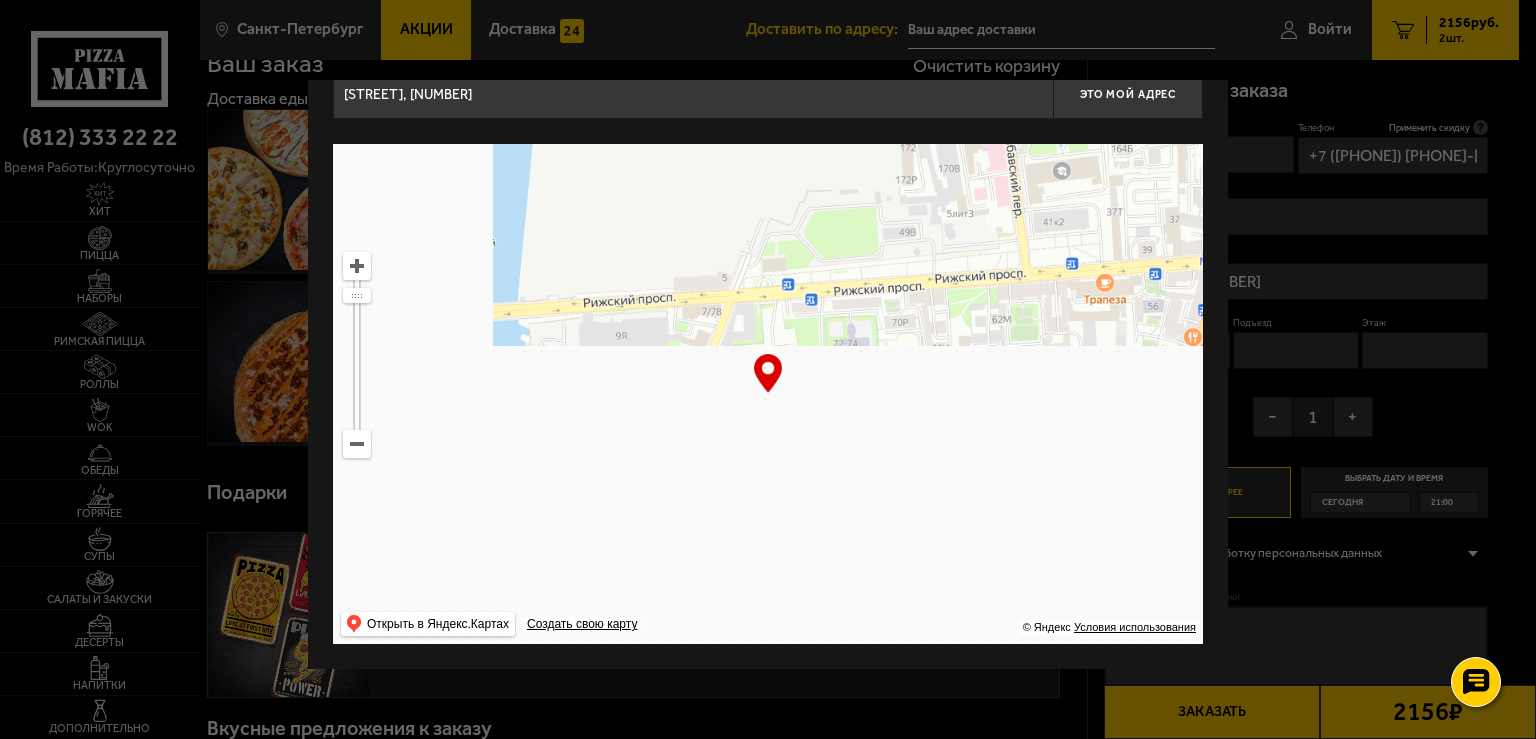 type on "[STREET], [NUMBER][LETTER]" 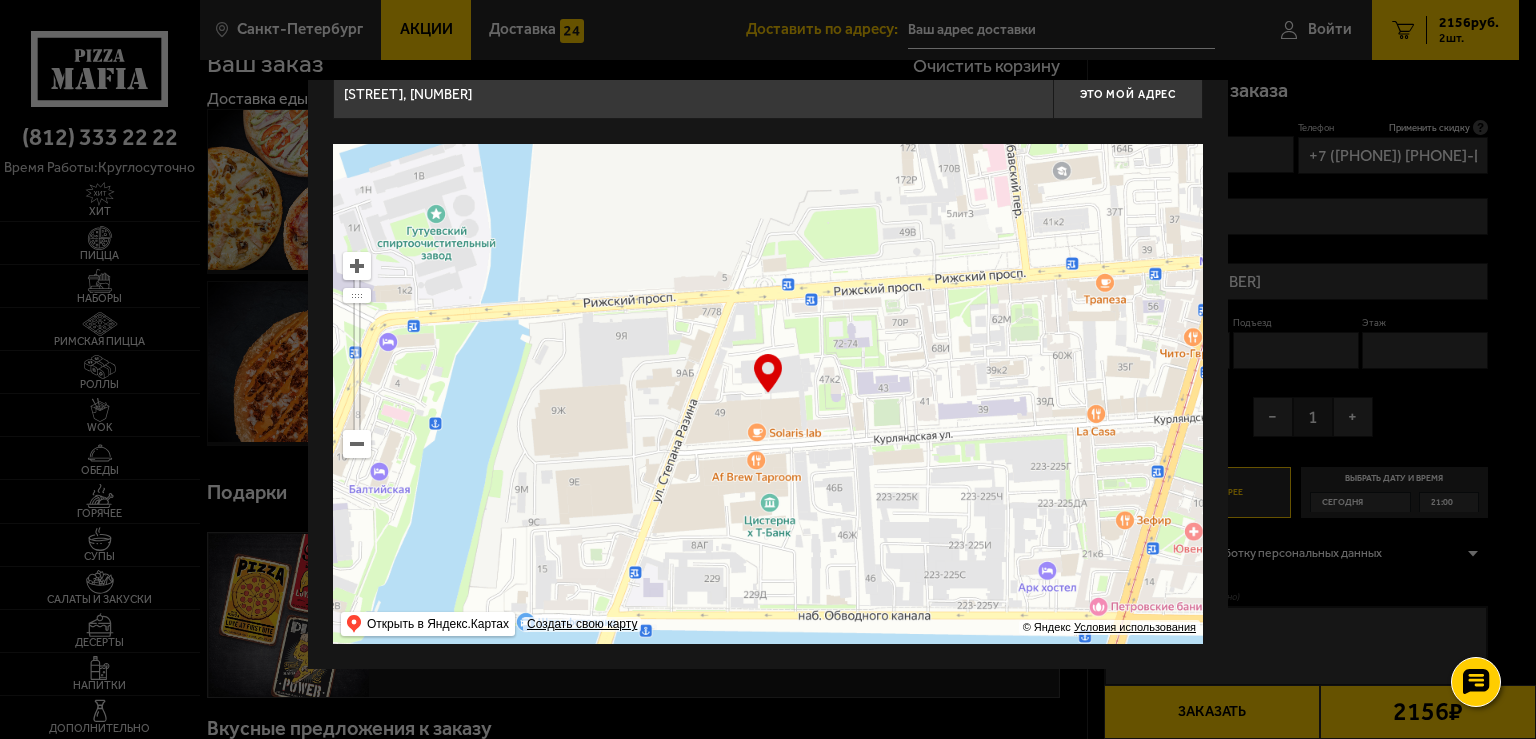 type on "[STREET], [NUMBER][LETTER]" 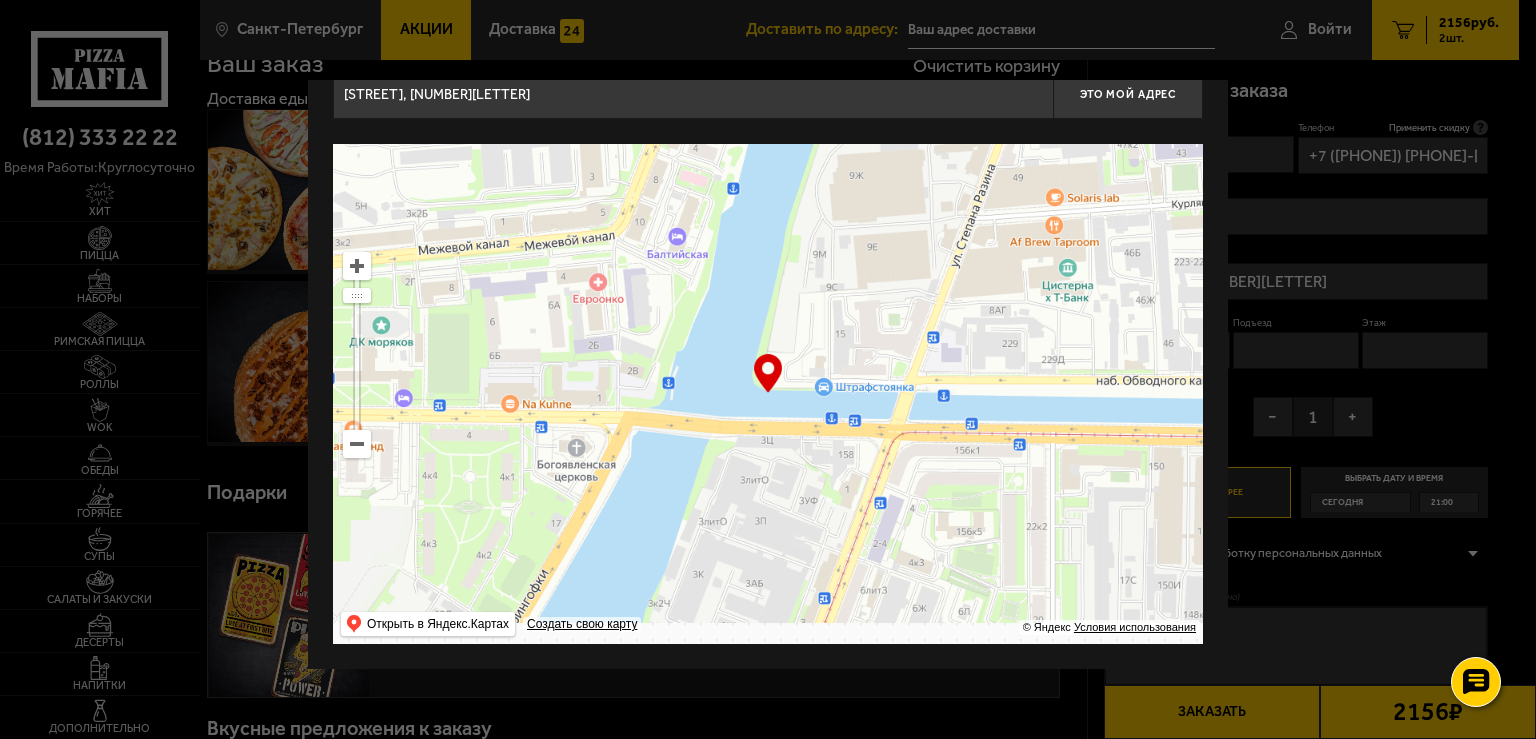 drag, startPoint x: 754, startPoint y: 211, endPoint x: 1057, endPoint y: 24, distance: 356.059 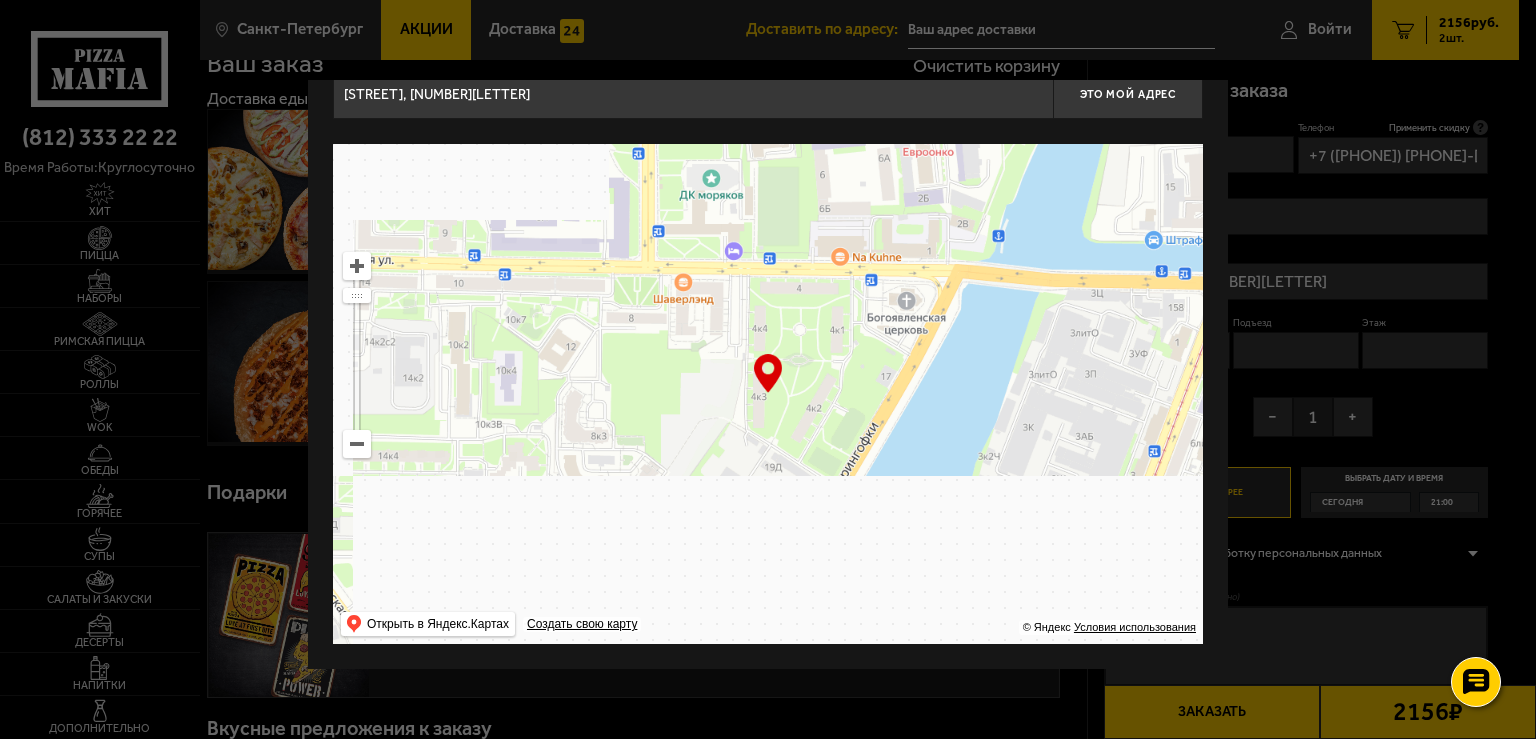 drag, startPoint x: 786, startPoint y: 278, endPoint x: 1121, endPoint y: 76, distance: 391.1892 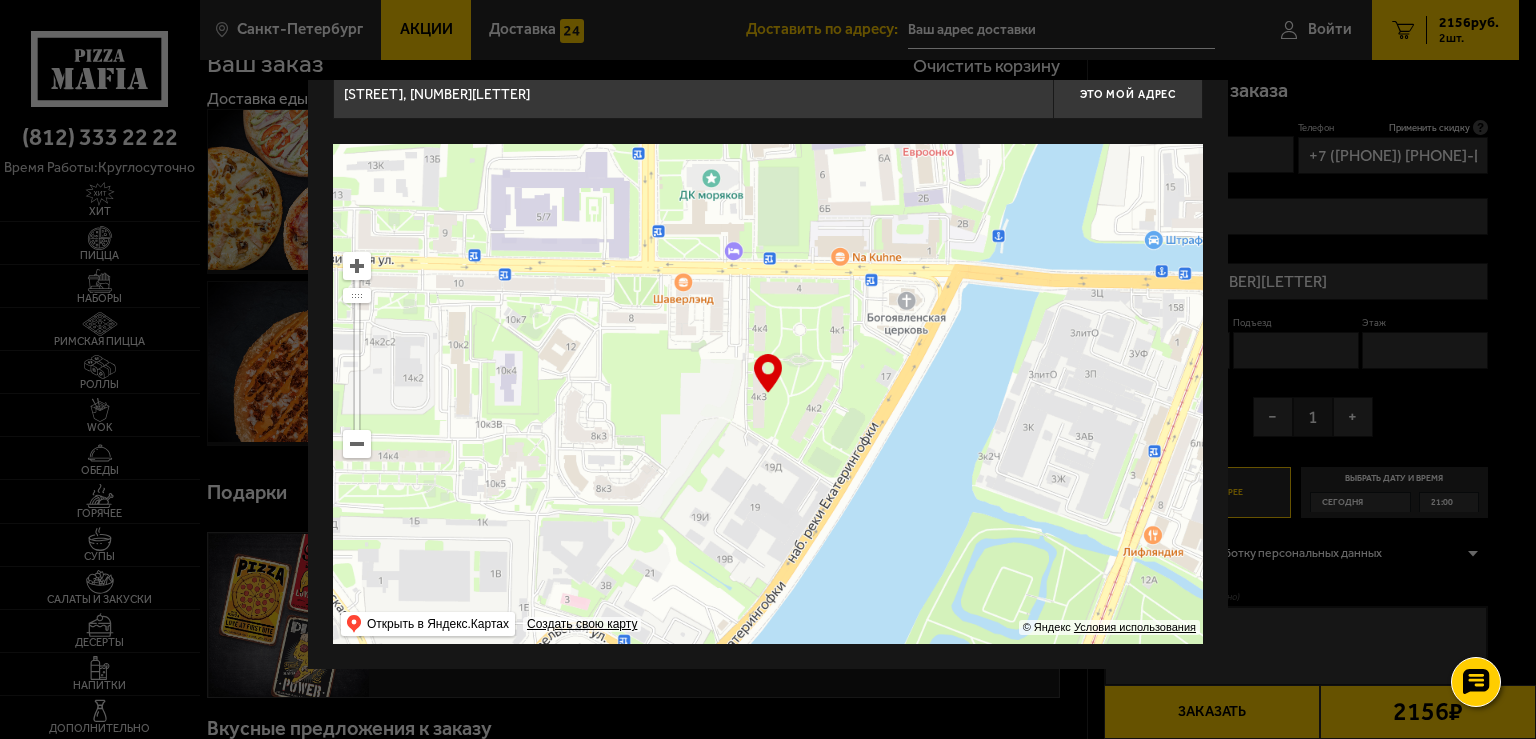 click on "[STREET], [NUMBER][LETTER] Это мой адрес Найдите адрес перетащив карту … © Яндекс   Условия использования Открыть в Яндекс.Картах Создать свою карту" at bounding box center (768, 356) 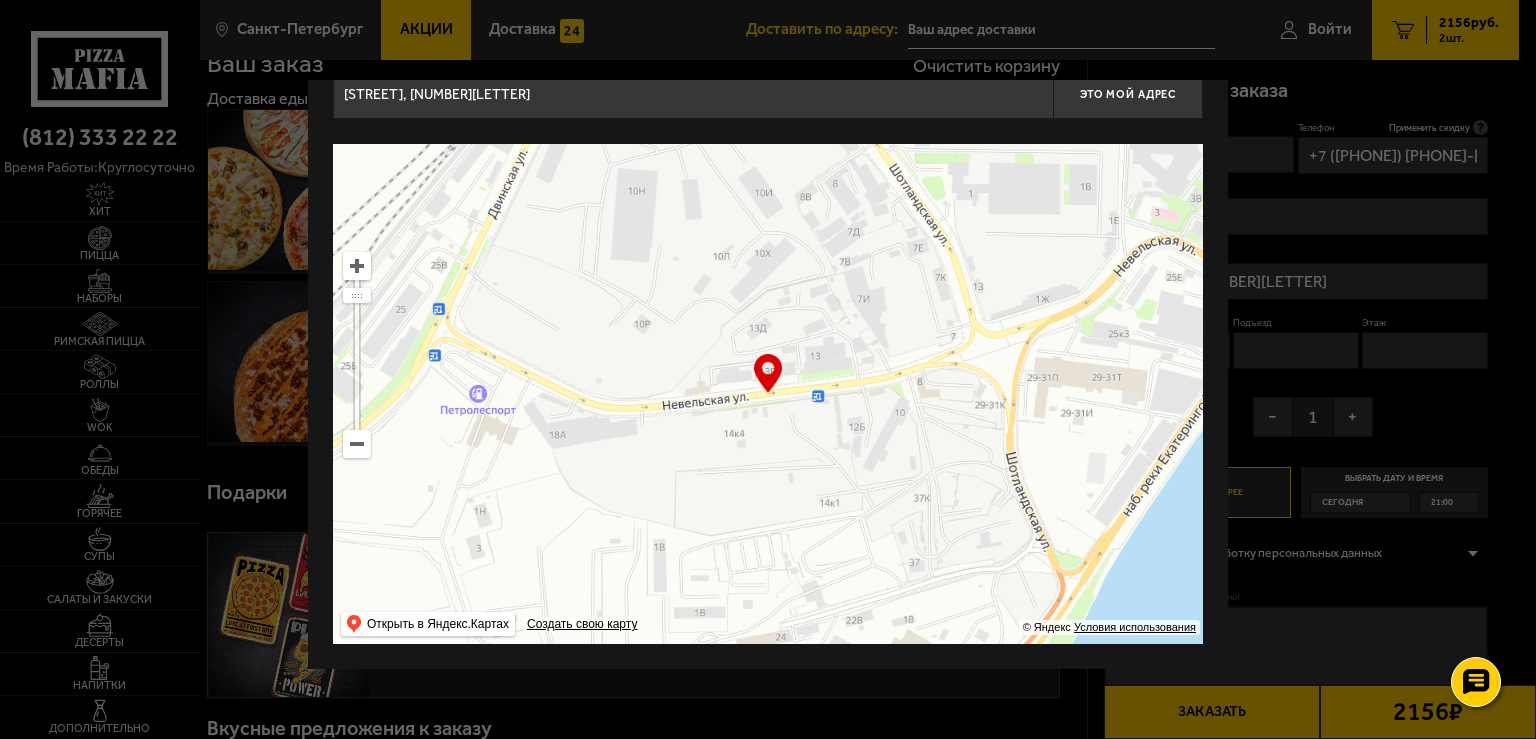 drag, startPoint x: 566, startPoint y: 473, endPoint x: 938, endPoint y: 166, distance: 482.32043 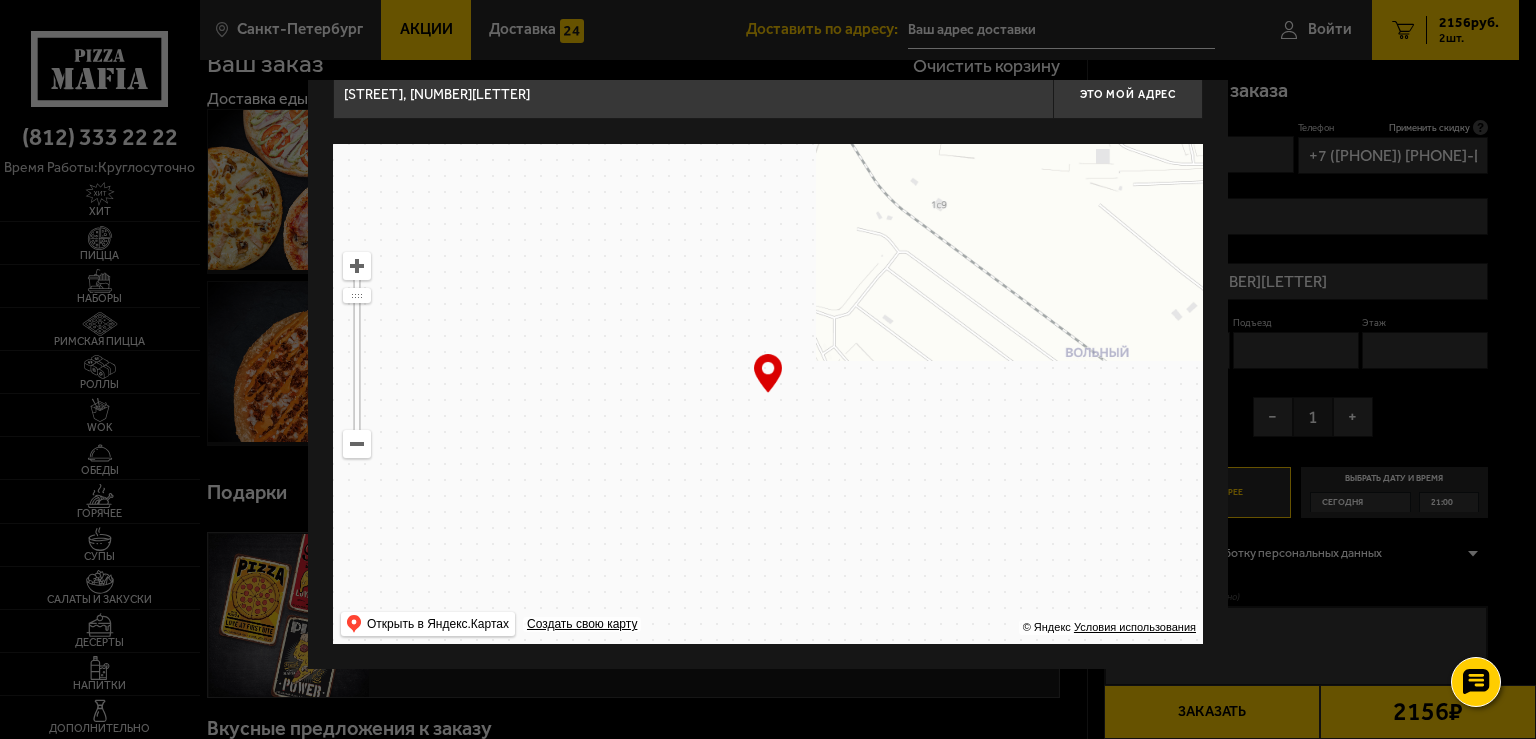 drag, startPoint x: 643, startPoint y: 414, endPoint x: 1075, endPoint y: 7, distance: 593.5259 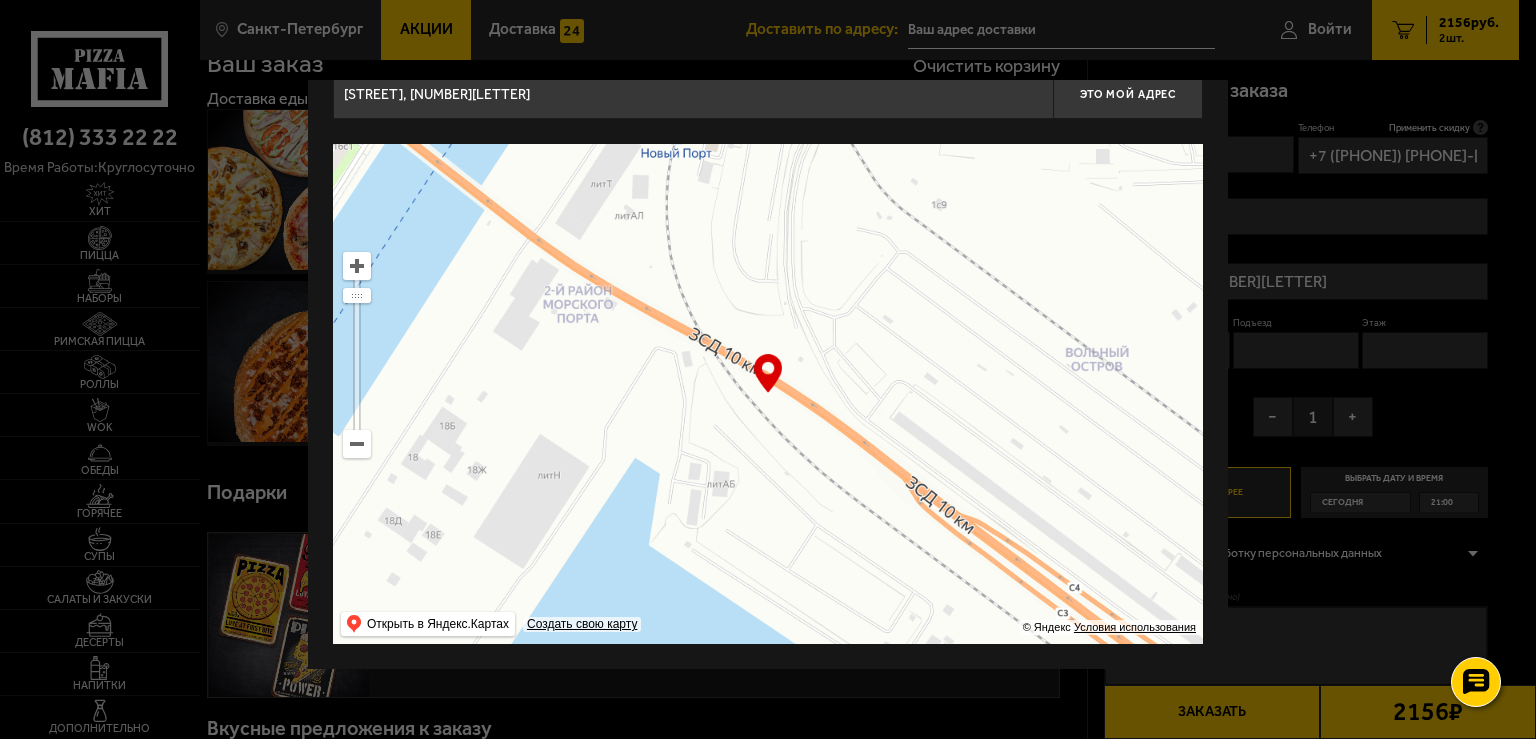 click on "Санкт-Петербург Все Акции Доставка Личный кабинет Акции Доставка Доставить по адресу: Войти 2 2156  руб. 2  шт. Санкт-Петербург Все Акции Доставка Личный кабинет Акции Доставка [STREET], [NUMBER][LETTER] Это мой адрес Найдите адрес перетащив карту … © Яндекс   Условия использования Открыть в Яндекс.Картах Создать свою карту Ваш заказ Очистить корзину Доставка еды  -  Корзина 3 пиццы   970   г  . Пикантный цыплёнок сулугуни 25 см (тонкое тесто), Прошутто Фунги 25 см (толстое с сыром), Чикен Ранч 25 см (тонкое тесто). − 1 + 1537  ₽ − 1 + 1537  ₽ Биф чили 25 см (толстое с сыром)   510   г  . 1" at bounding box center [858, 1079] 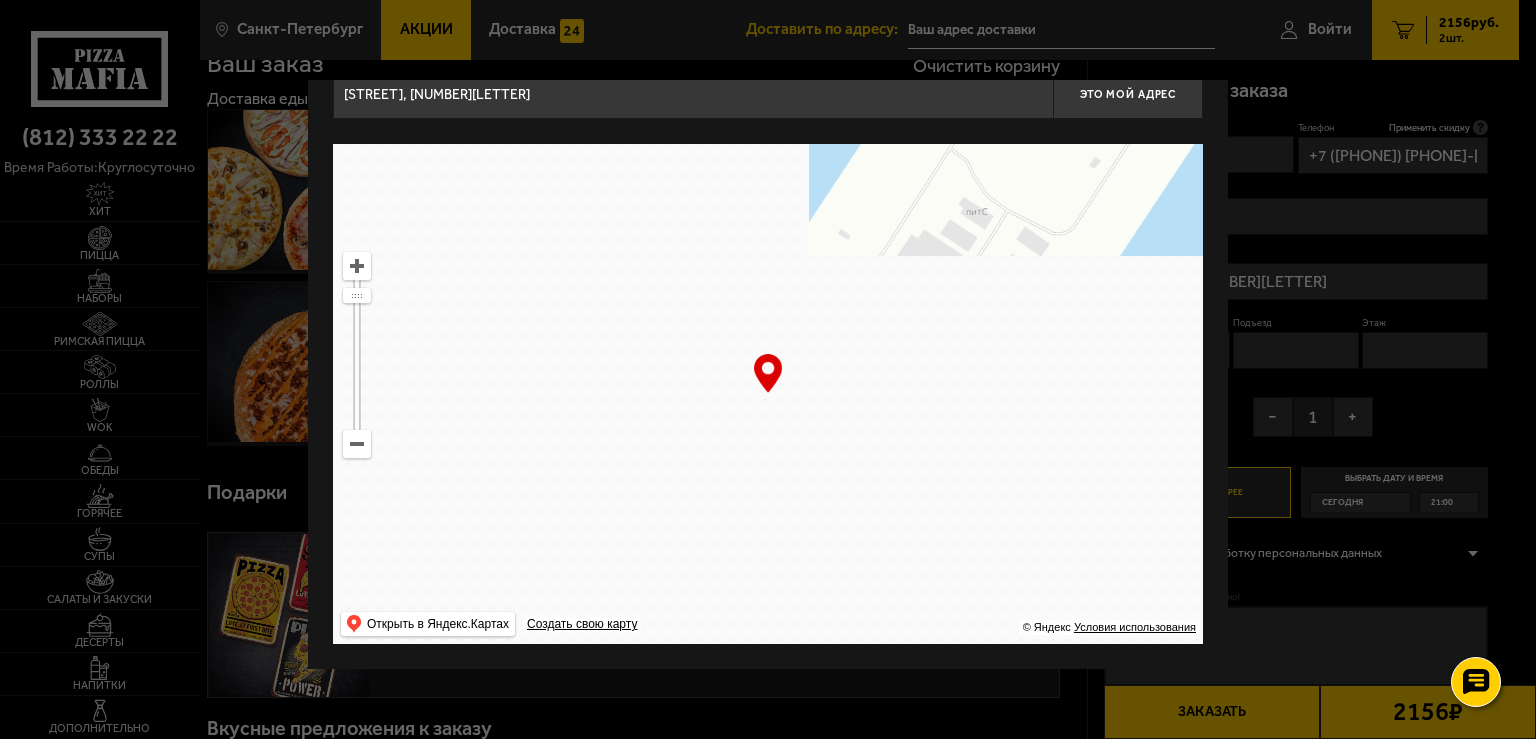 drag, startPoint x: 726, startPoint y: 451, endPoint x: 838, endPoint y: 55, distance: 411.53372 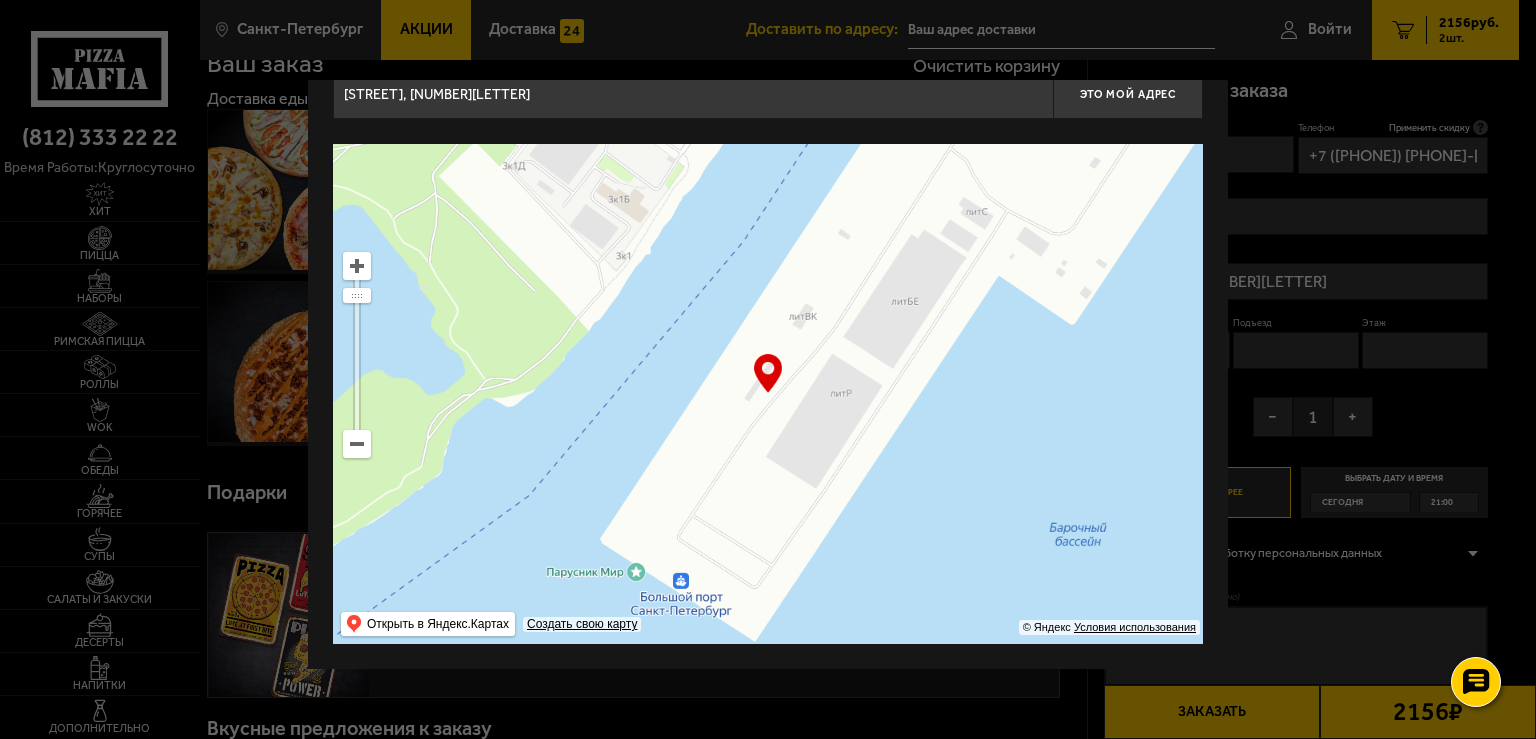 click on "Санкт-Петербург Все Акции Доставка Личный кабинет Акции Доставка Доставить по адресу: Войти 2 2156  руб. 2  шт. Санкт-Петербург Все Акции Доставка Личный кабинет Акции Доставка [STREET], [NUMBER][LETTER] Это мой адрес Найдите адрес перетащив карту … © Яндекс   Условия использования Открыть в Яндекс.Картах Создать свою карту Ваш заказ Очистить корзину Доставка еды  -  Корзина 3 пиццы   970   г  . Пикантный цыплёнок сулугуни 25 см (тонкое тесто), Прошутто Фунги 25 см (толстое с сыром), Чикен Ранч 25 см (тонкое тесто). − 1 + 1537  ₽ − 1 + 1537  ₽ Биф чили 25 см (толстое с сыром)   510   г  . 1" at bounding box center [858, 1079] 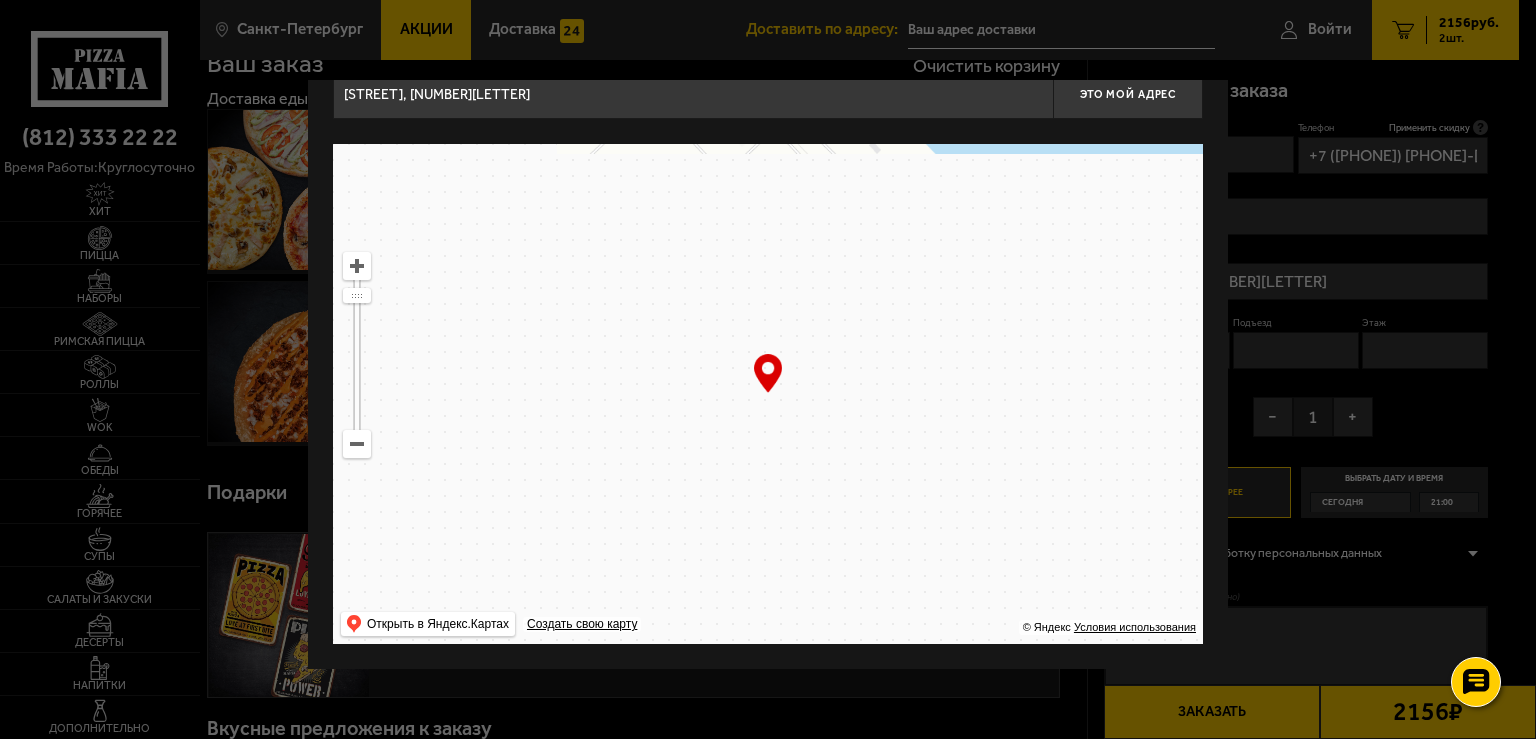 drag, startPoint x: 640, startPoint y: 384, endPoint x: 978, endPoint y: 36, distance: 485.1268 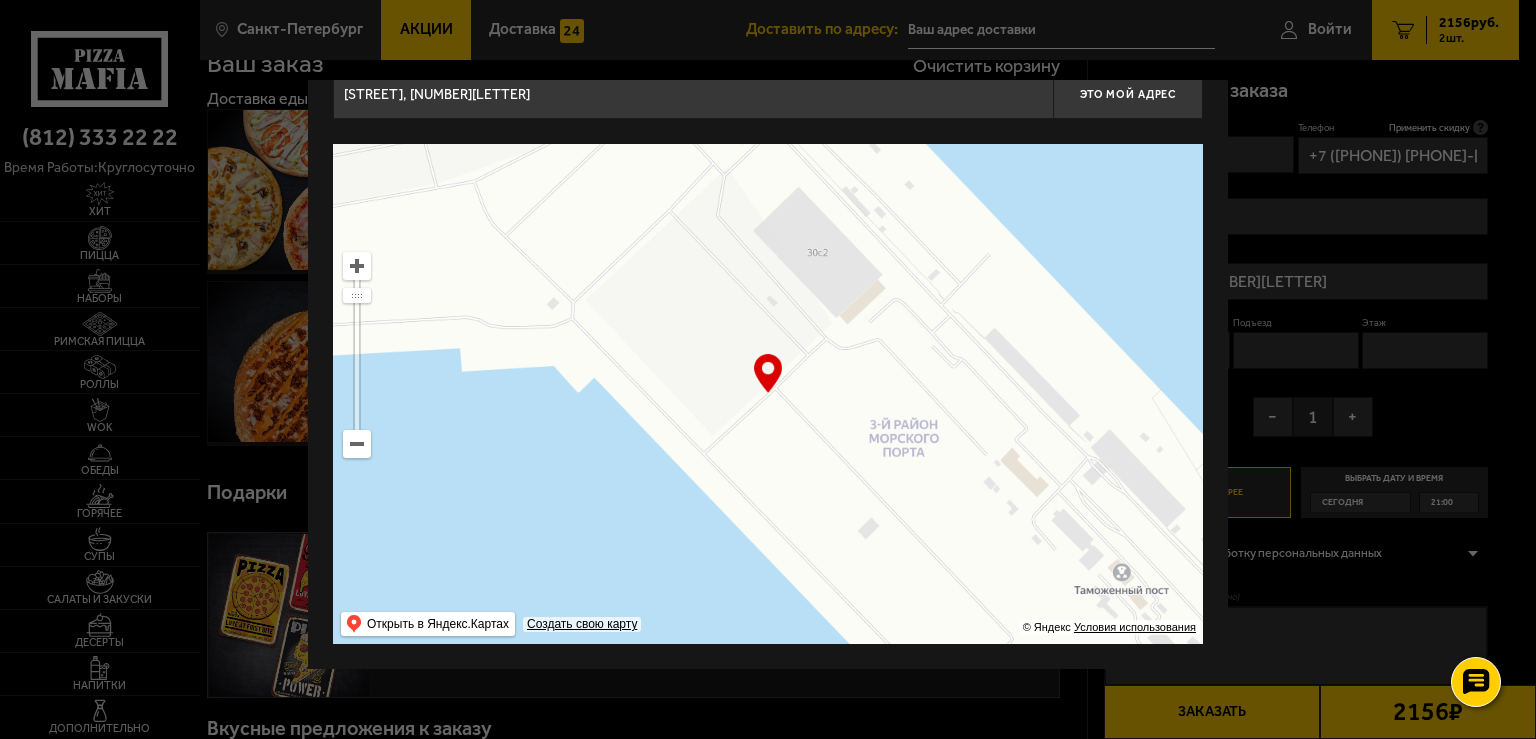 click on "[STREET], [NUMBER][LETTER] Это мой адрес Найдите адрес перетащив карту … © Яндекс   Условия использования Открыть в Яндекс.Картах Создать свою карту" at bounding box center (768, 356) 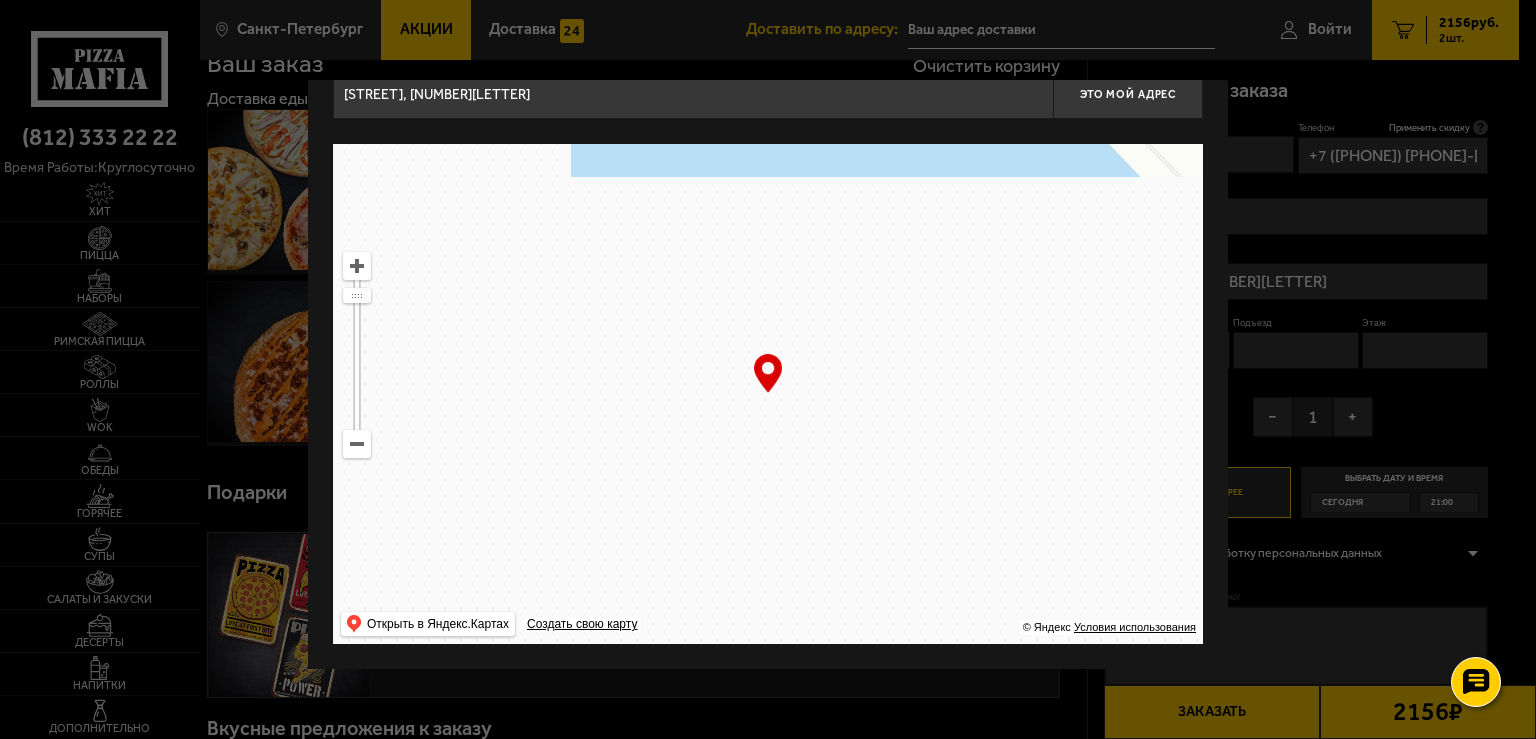 drag, startPoint x: 576, startPoint y: 455, endPoint x: 980, endPoint y: 273, distance: 443.1027 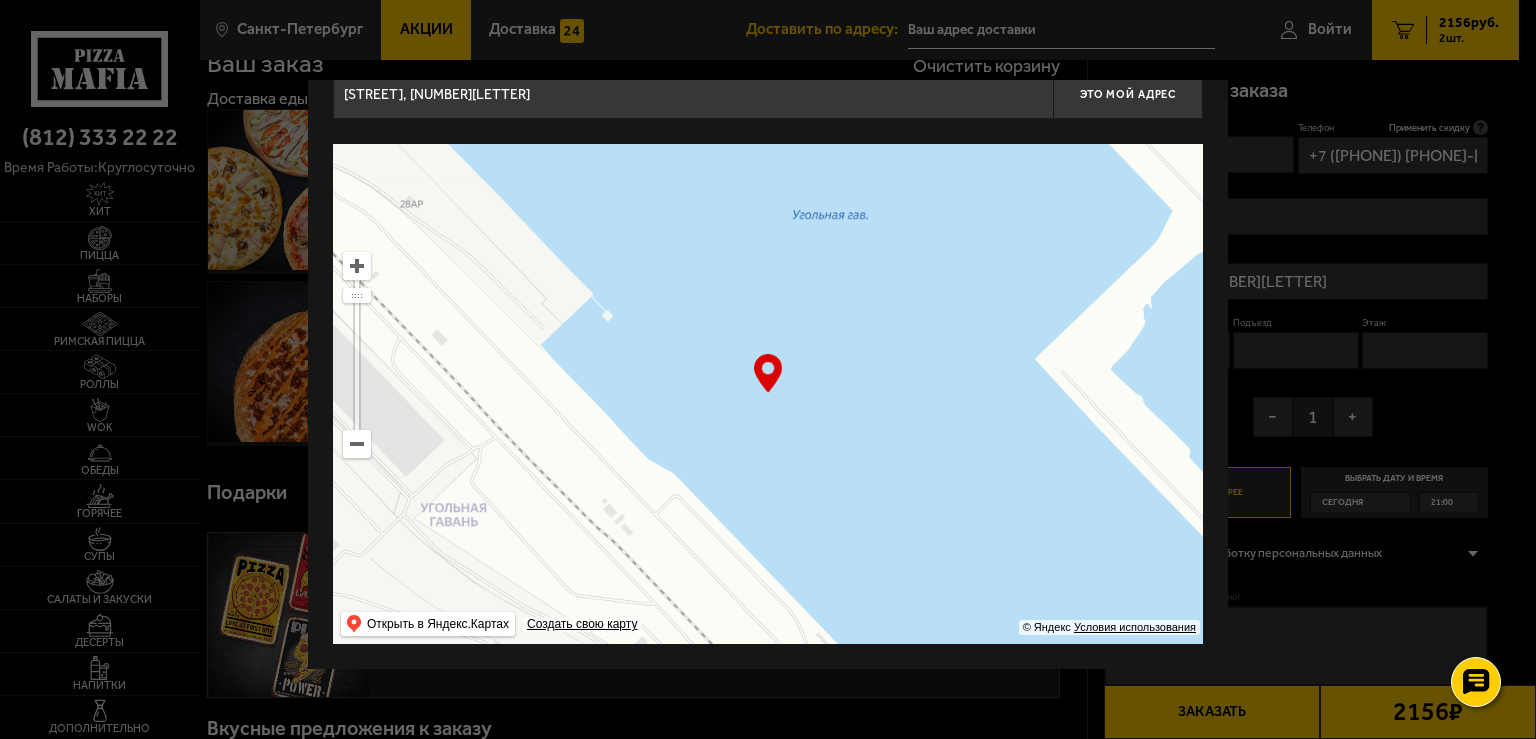 click at bounding box center (768, 394) 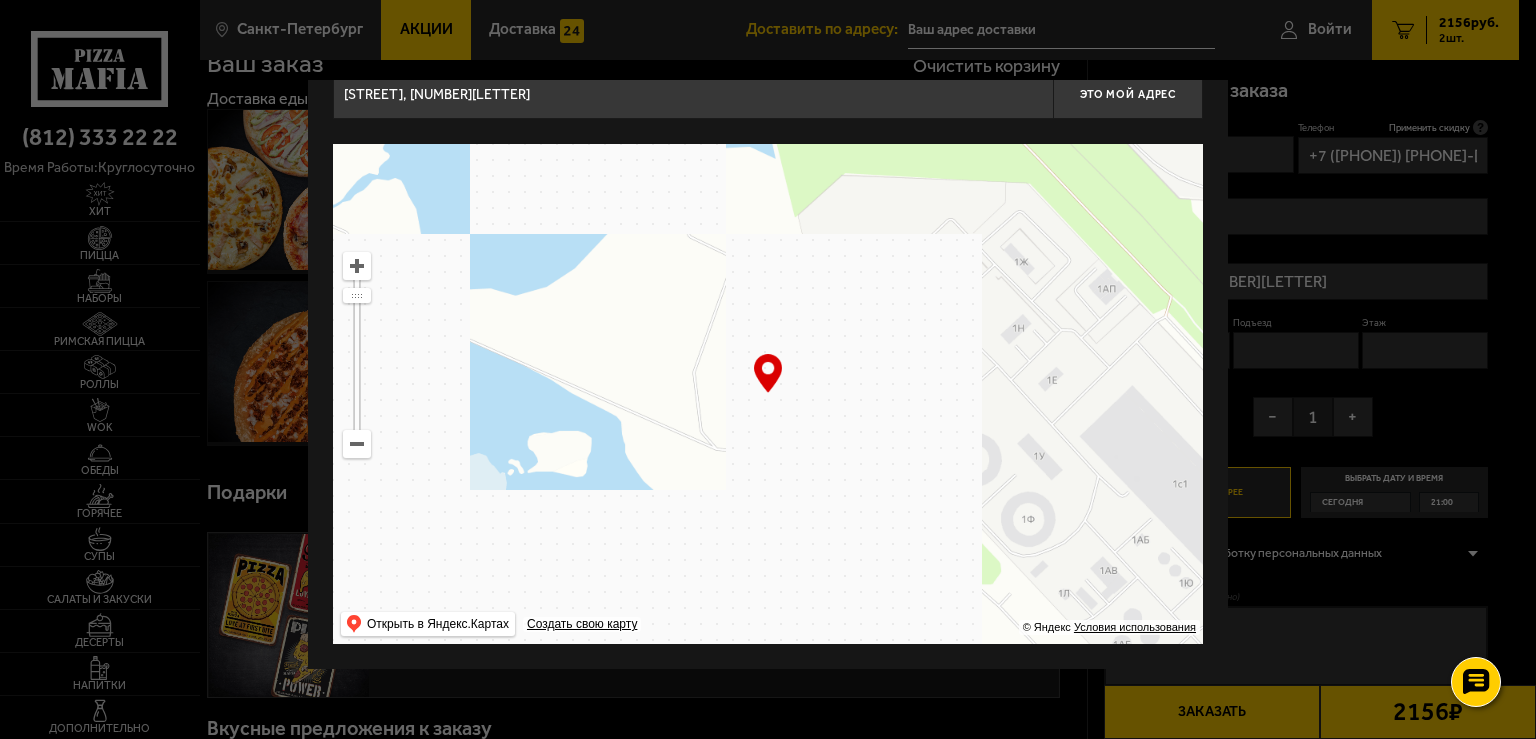 drag, startPoint x: 714, startPoint y: 399, endPoint x: 982, endPoint y: 139, distance: 373.39523 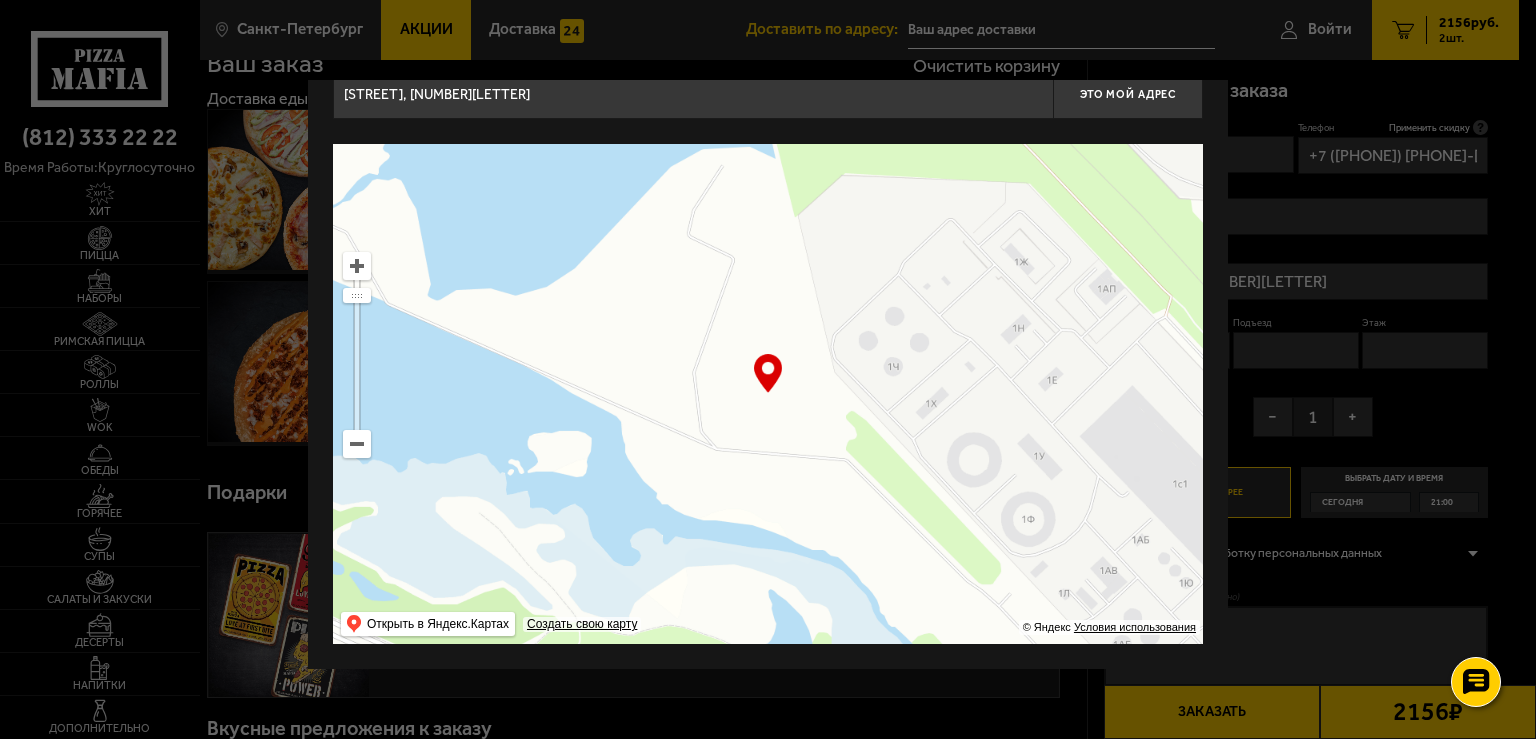 click at bounding box center [768, 394] 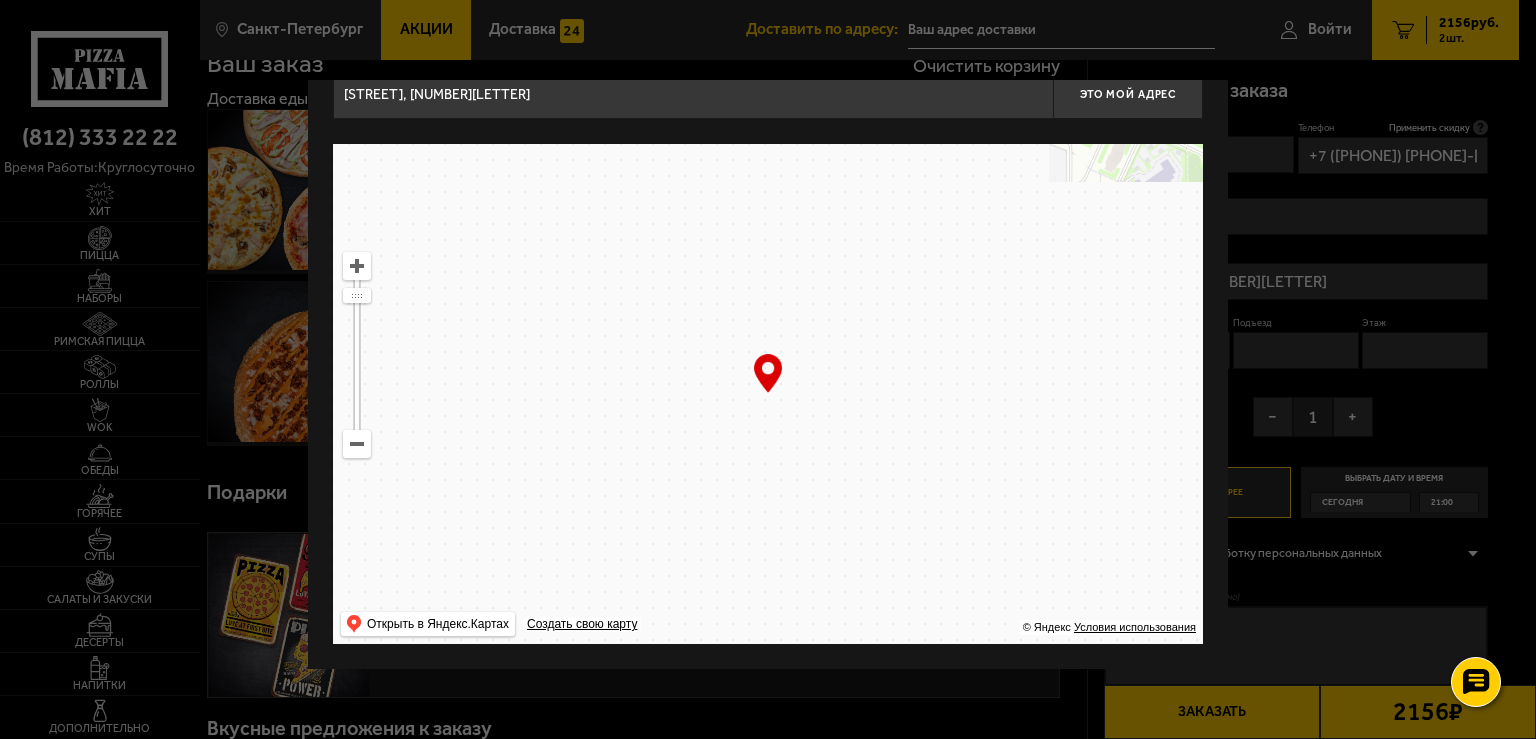 drag, startPoint x: 462, startPoint y: 406, endPoint x: 386, endPoint y: 350, distance: 94.40339 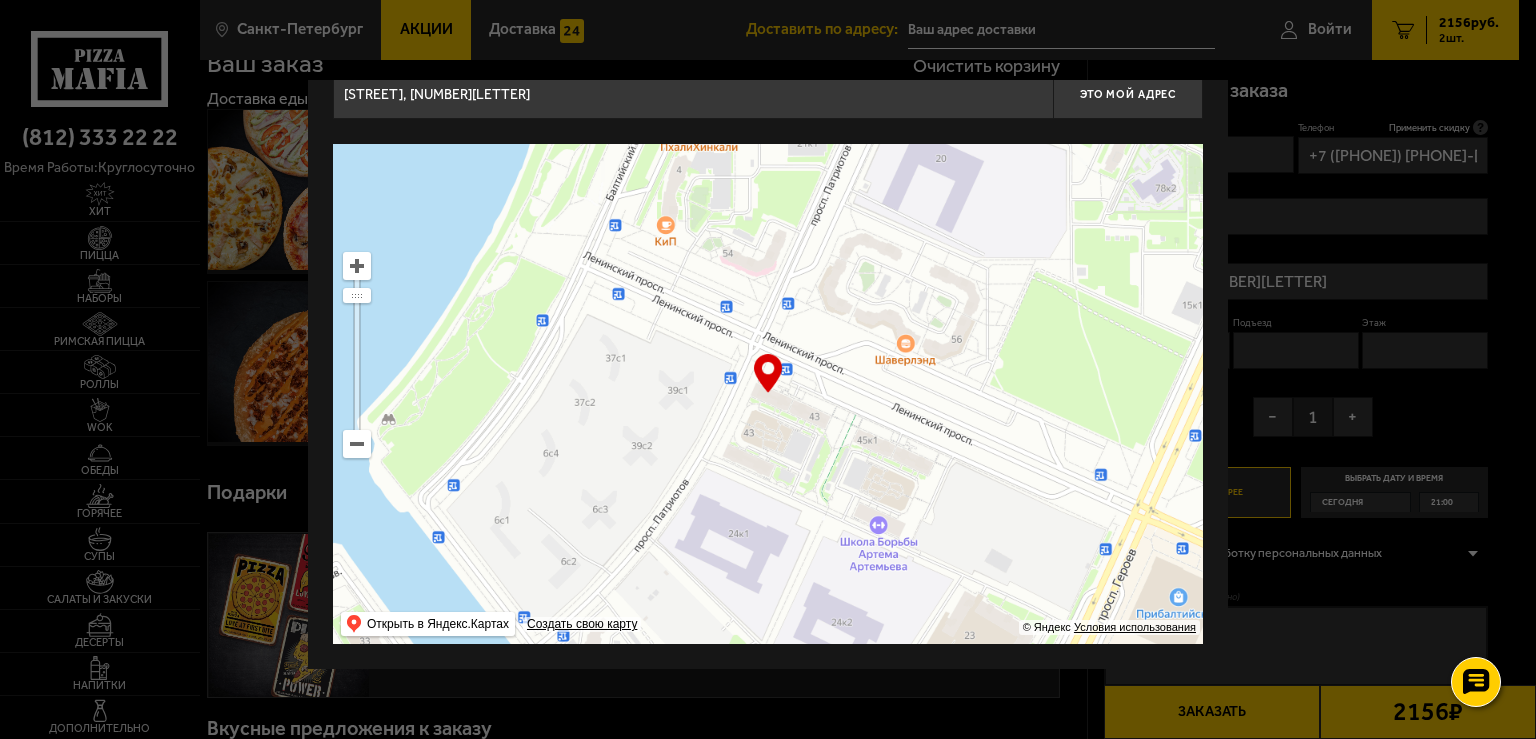 click at bounding box center (768, 394) 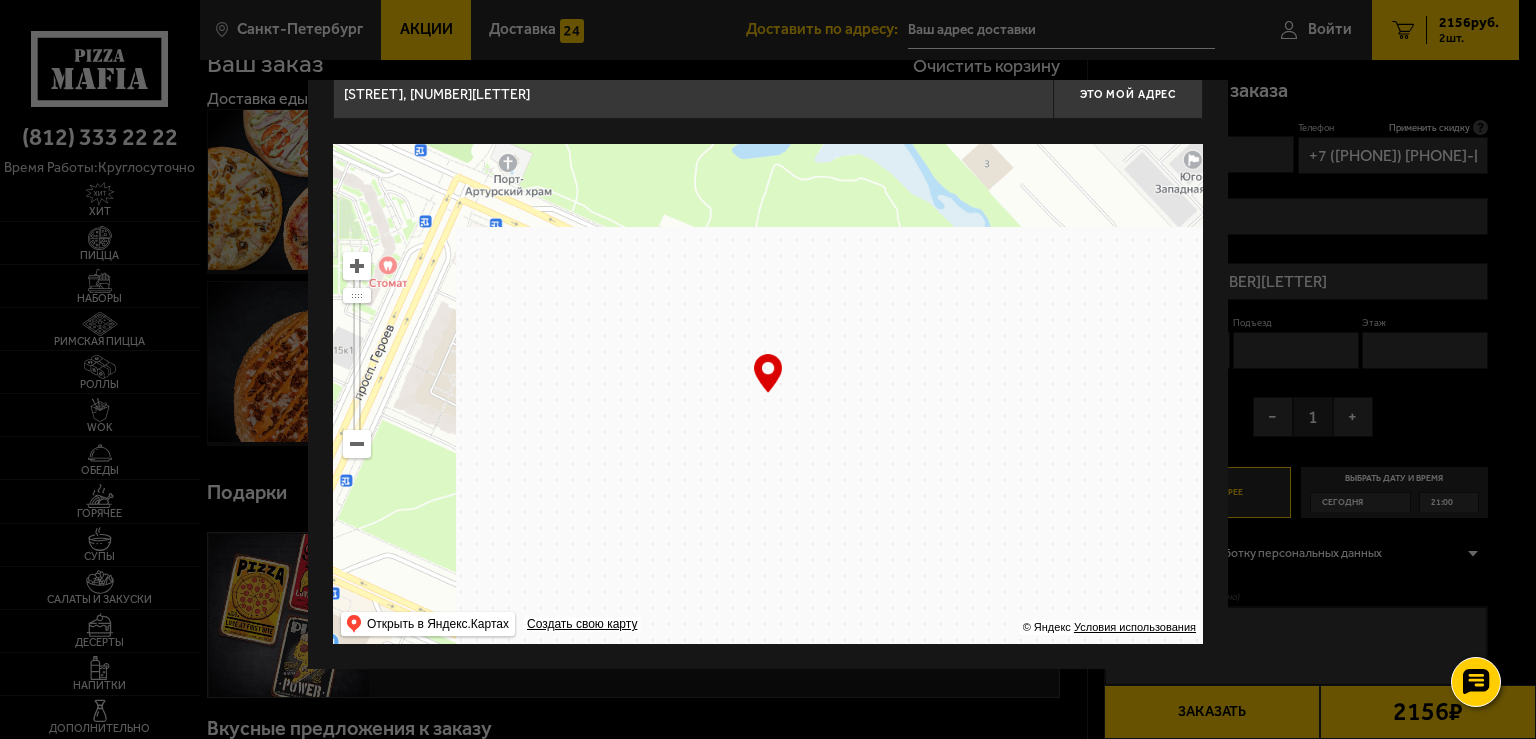 type on "[STREET], [NUMBER][NUMBER]" 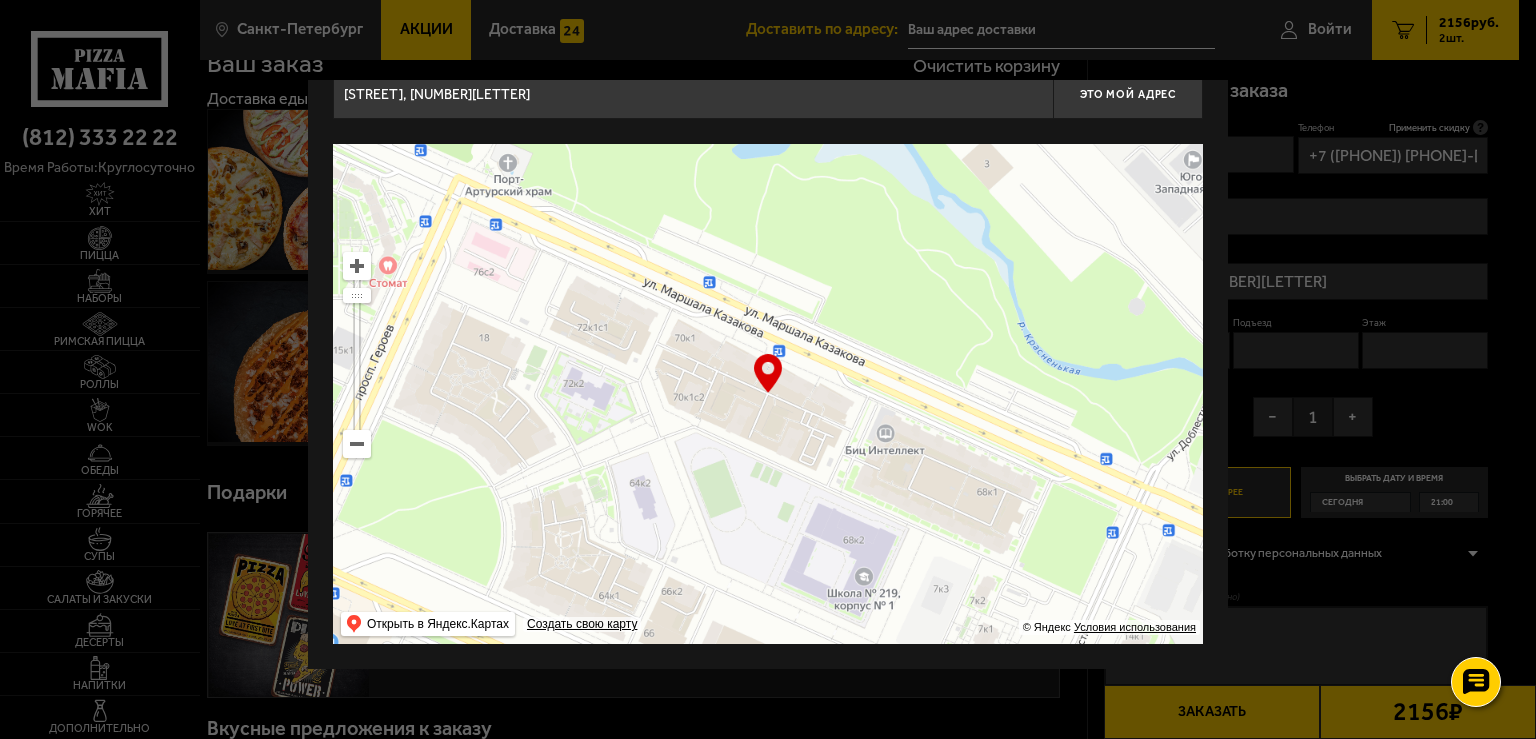 type on "[STREET], [NUMBER][NUMBER]" 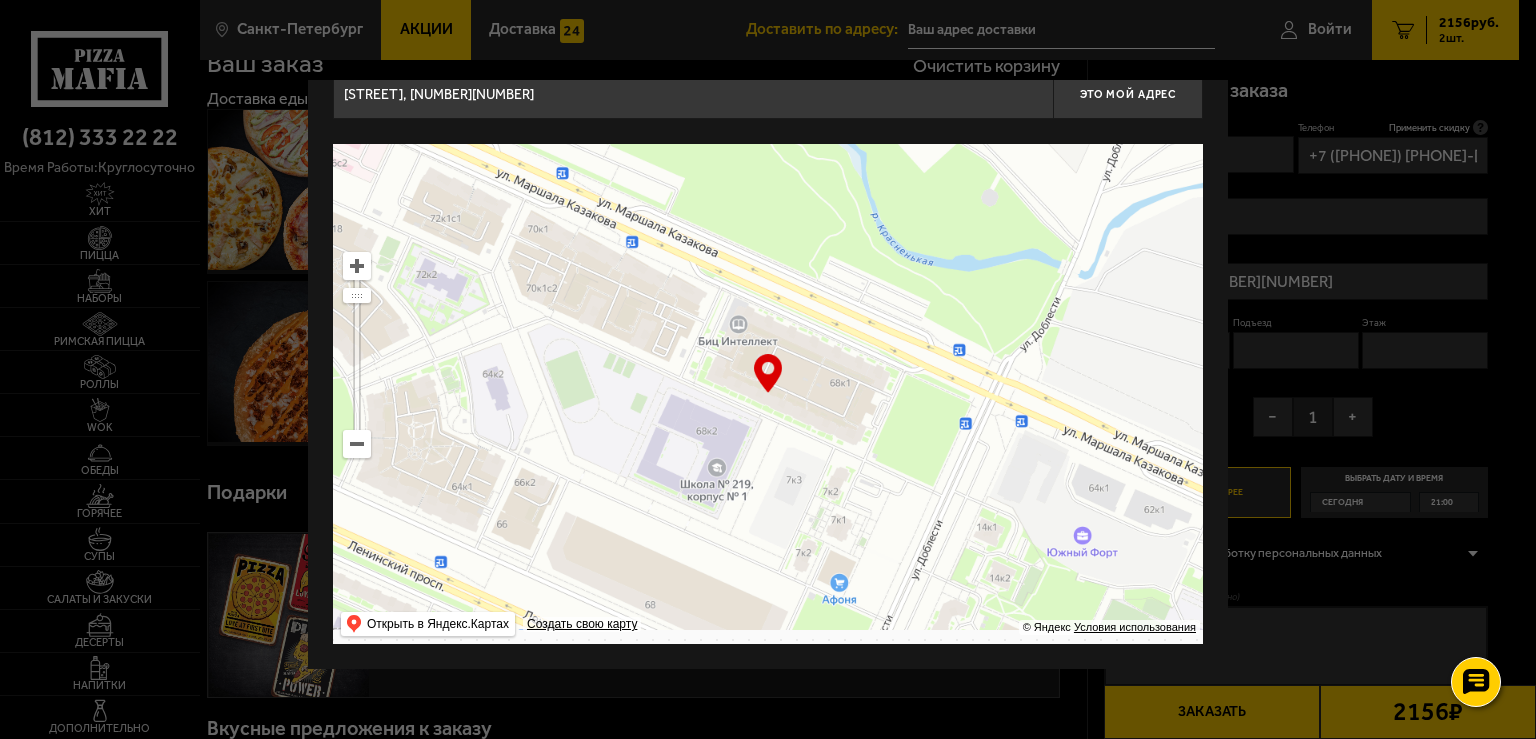 drag, startPoint x: 657, startPoint y: 387, endPoint x: 461, endPoint y: 241, distance: 244.4013 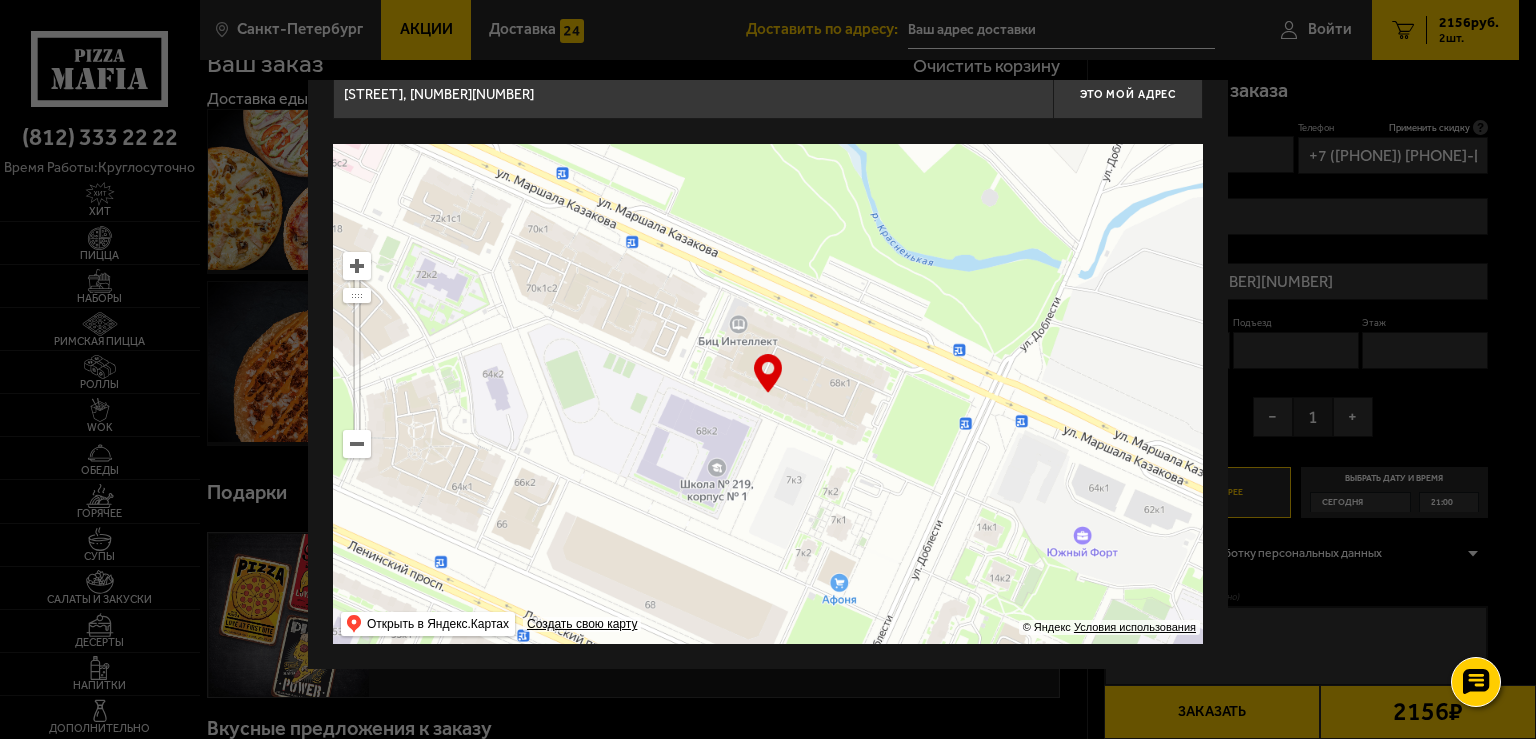 click at bounding box center [768, 394] 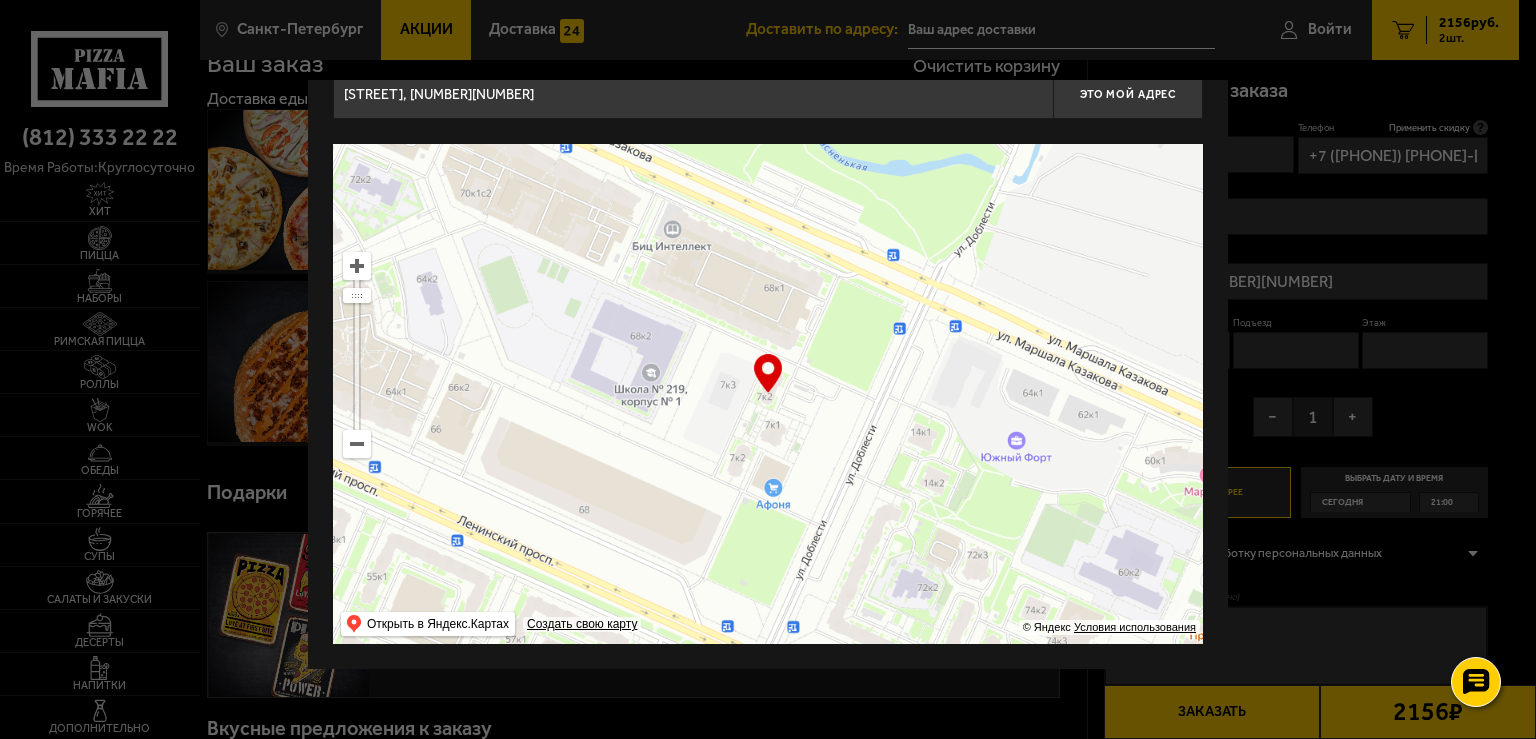 drag, startPoint x: 651, startPoint y: 320, endPoint x: 709, endPoint y: 277, distance: 72.20111 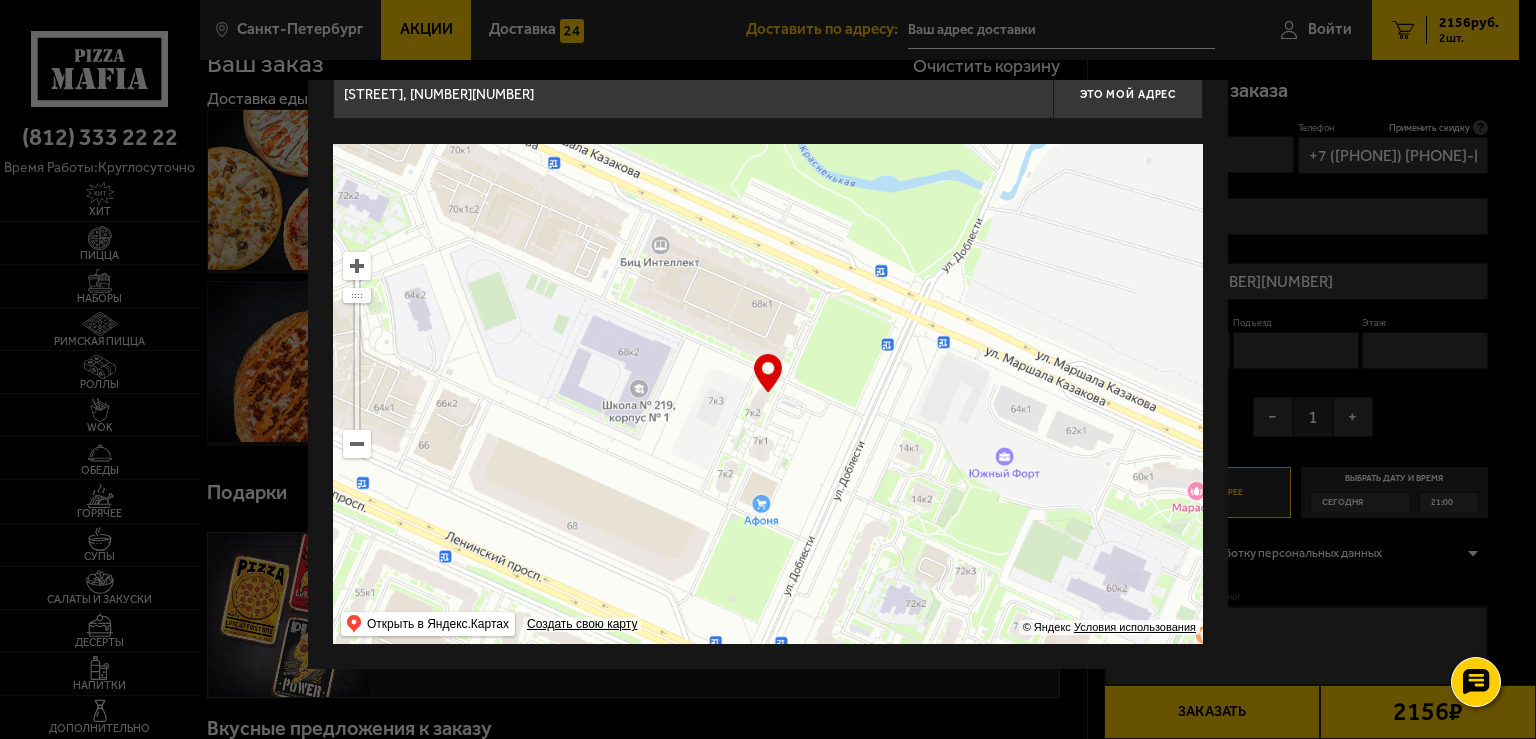 type on "[STREET], [NUMBER][LETTER]" 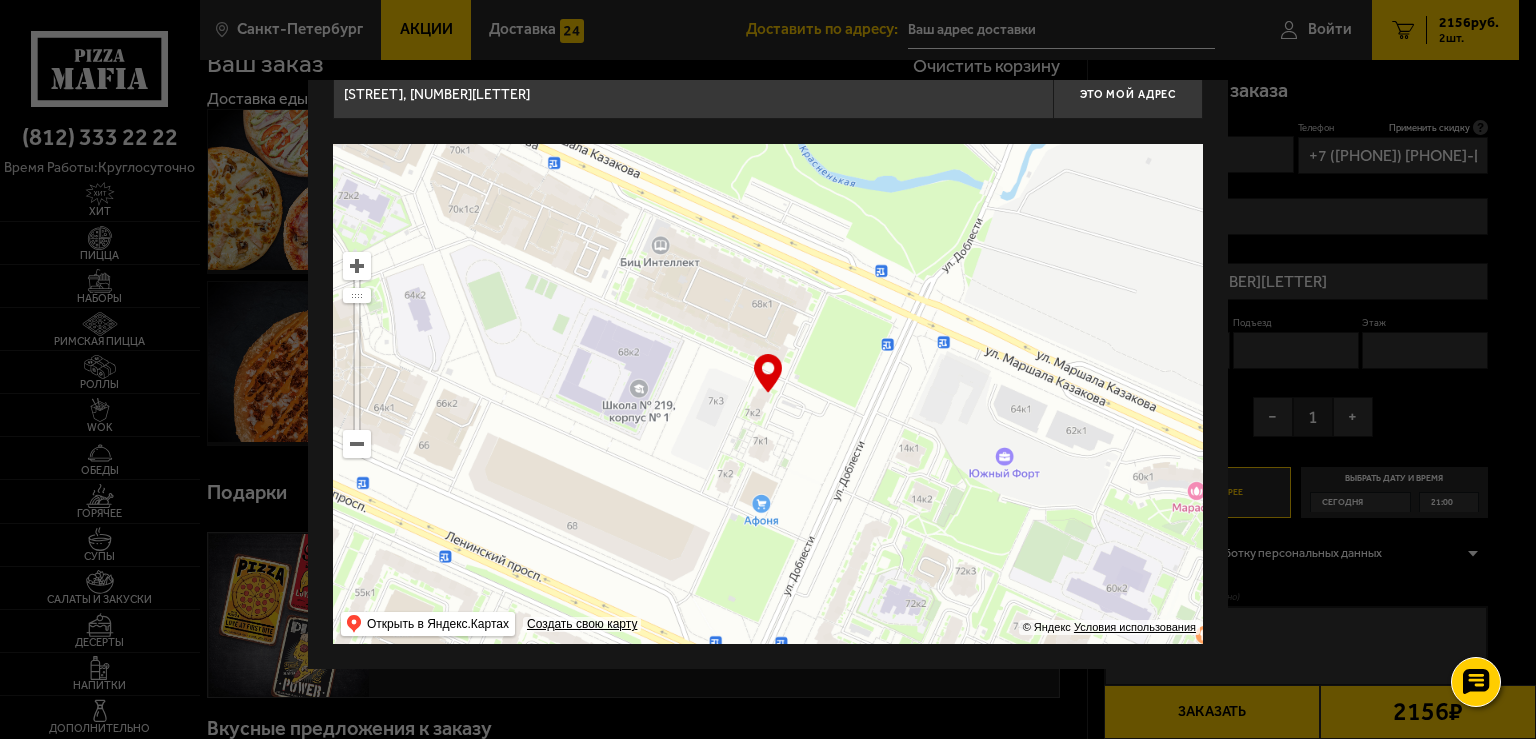 scroll, scrollTop: 0, scrollLeft: 0, axis: both 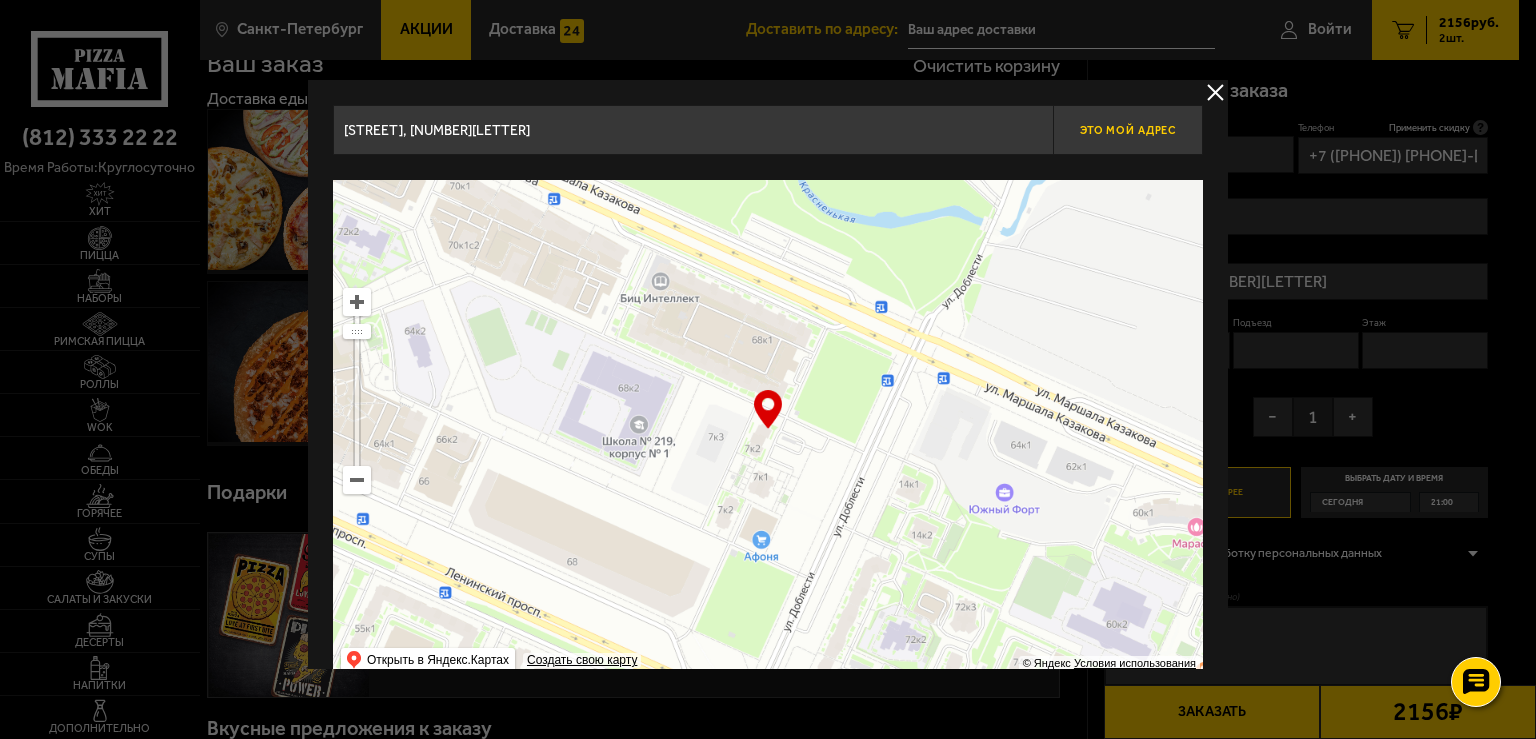 click on "Это мой адрес" at bounding box center (1128, 130) 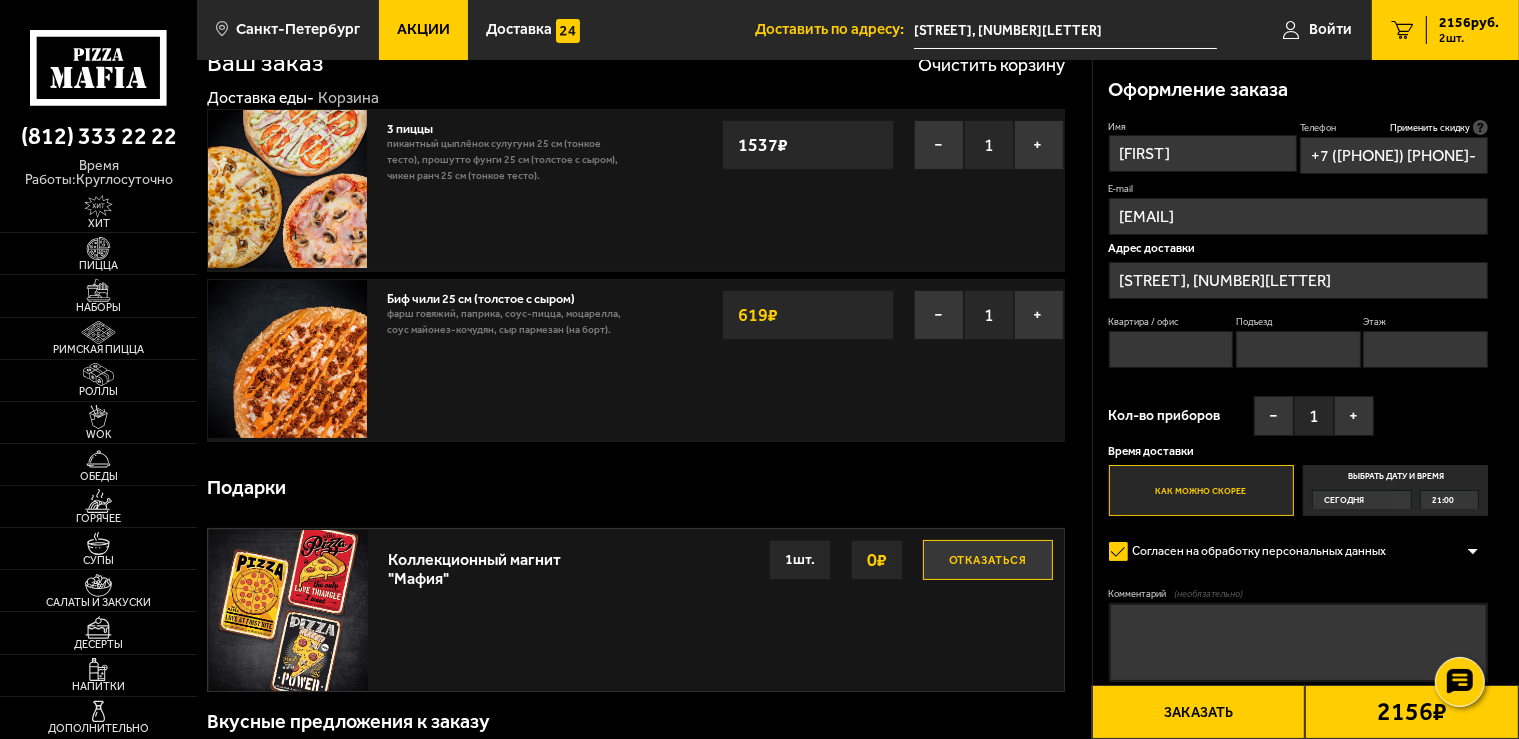 click on "Квартира / офис" at bounding box center [1171, 349] 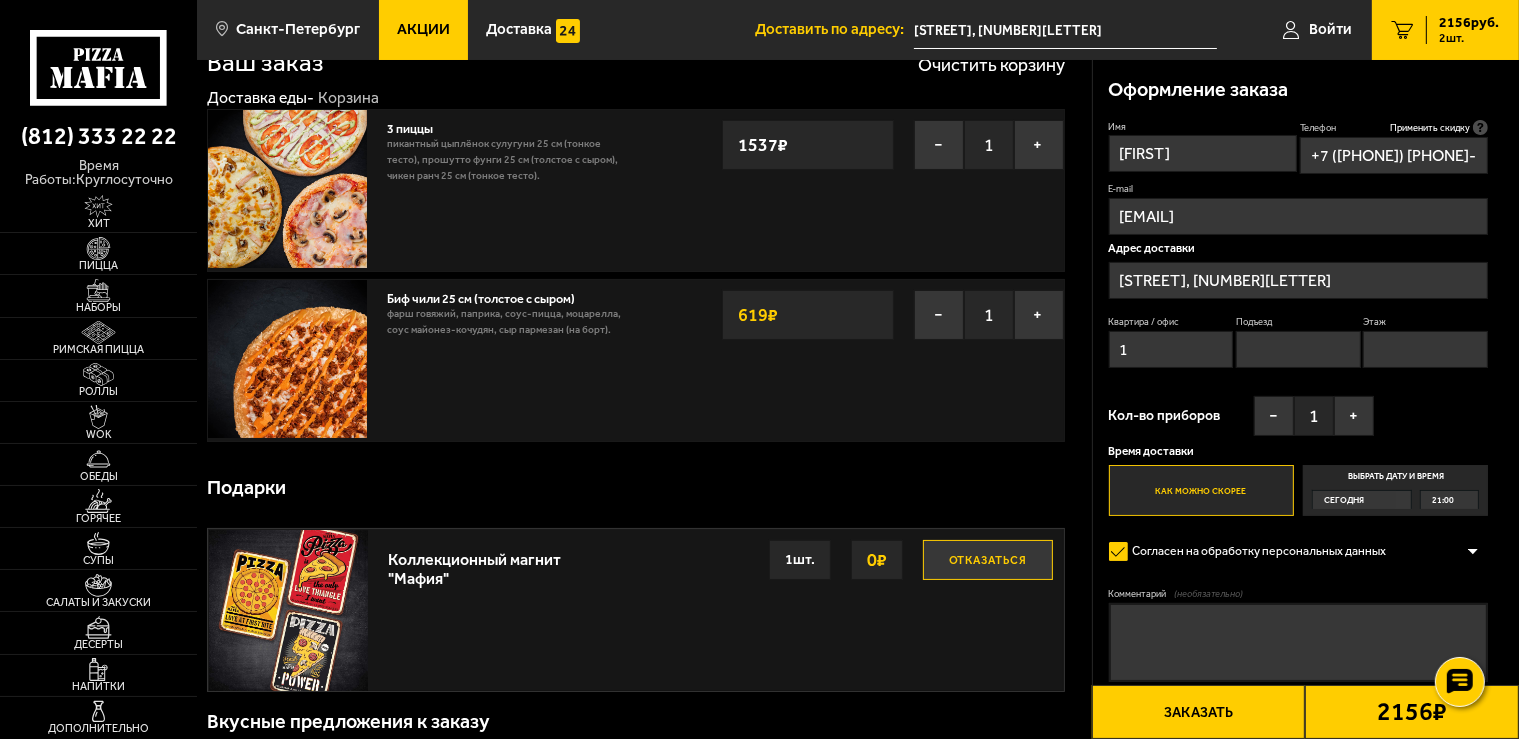 type on "1" 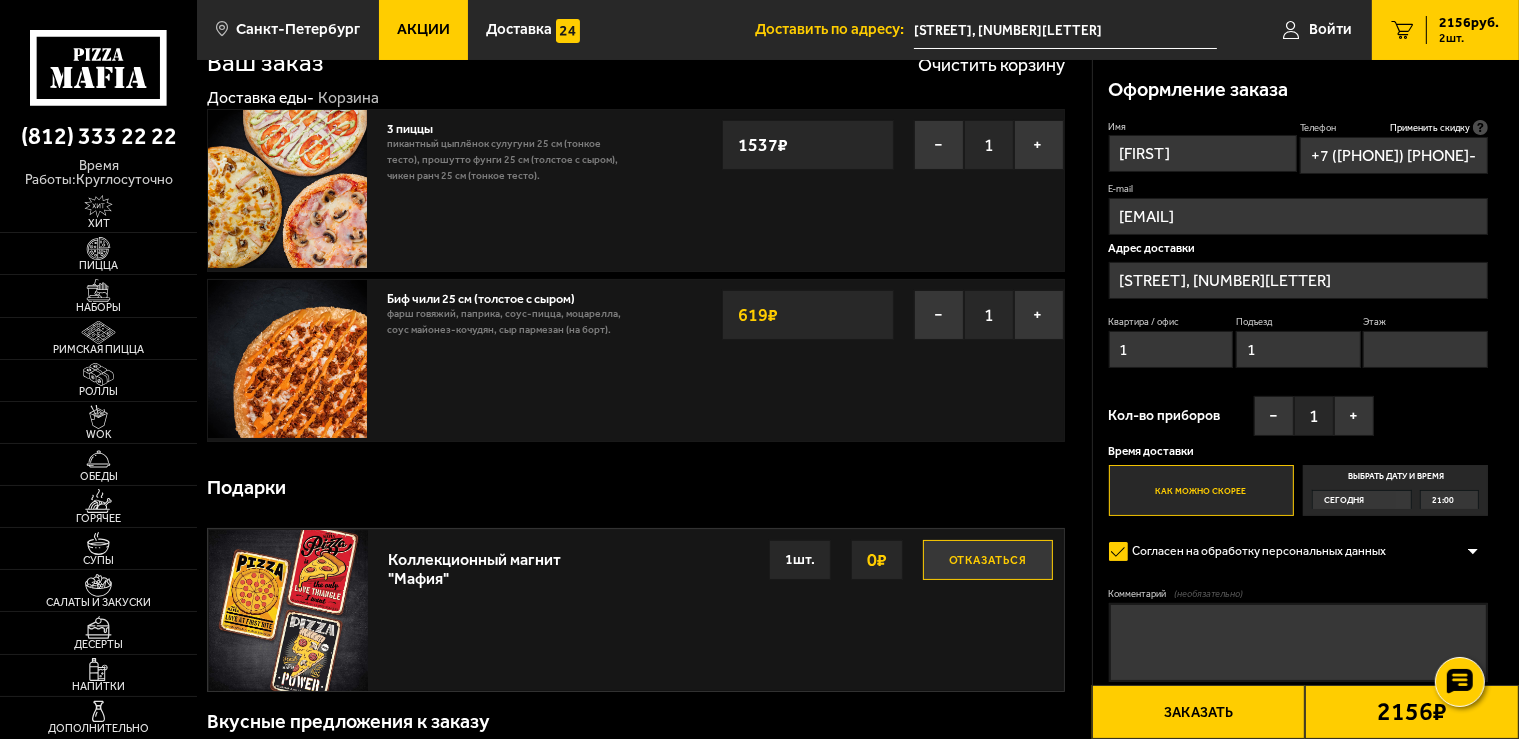 type on "1" 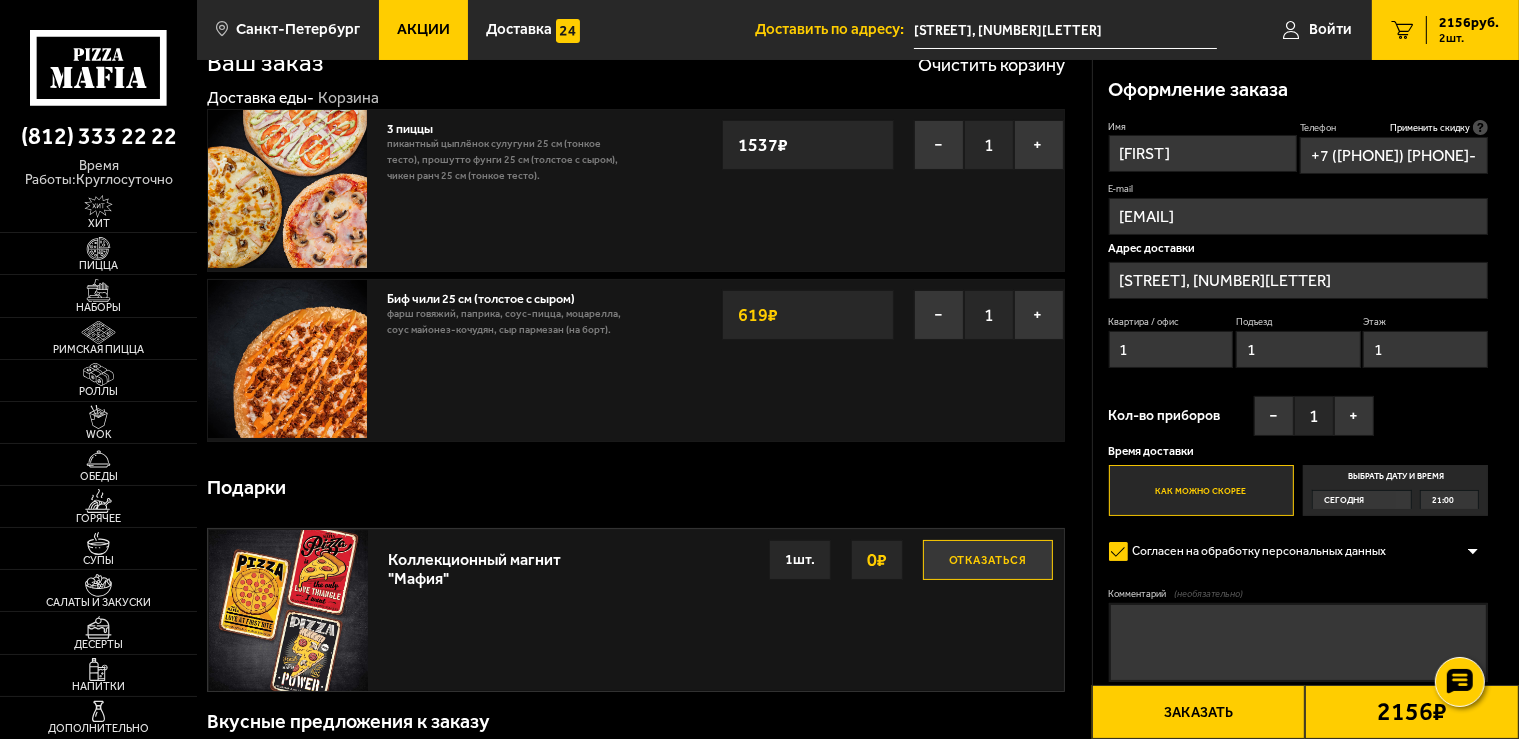 type on "1" 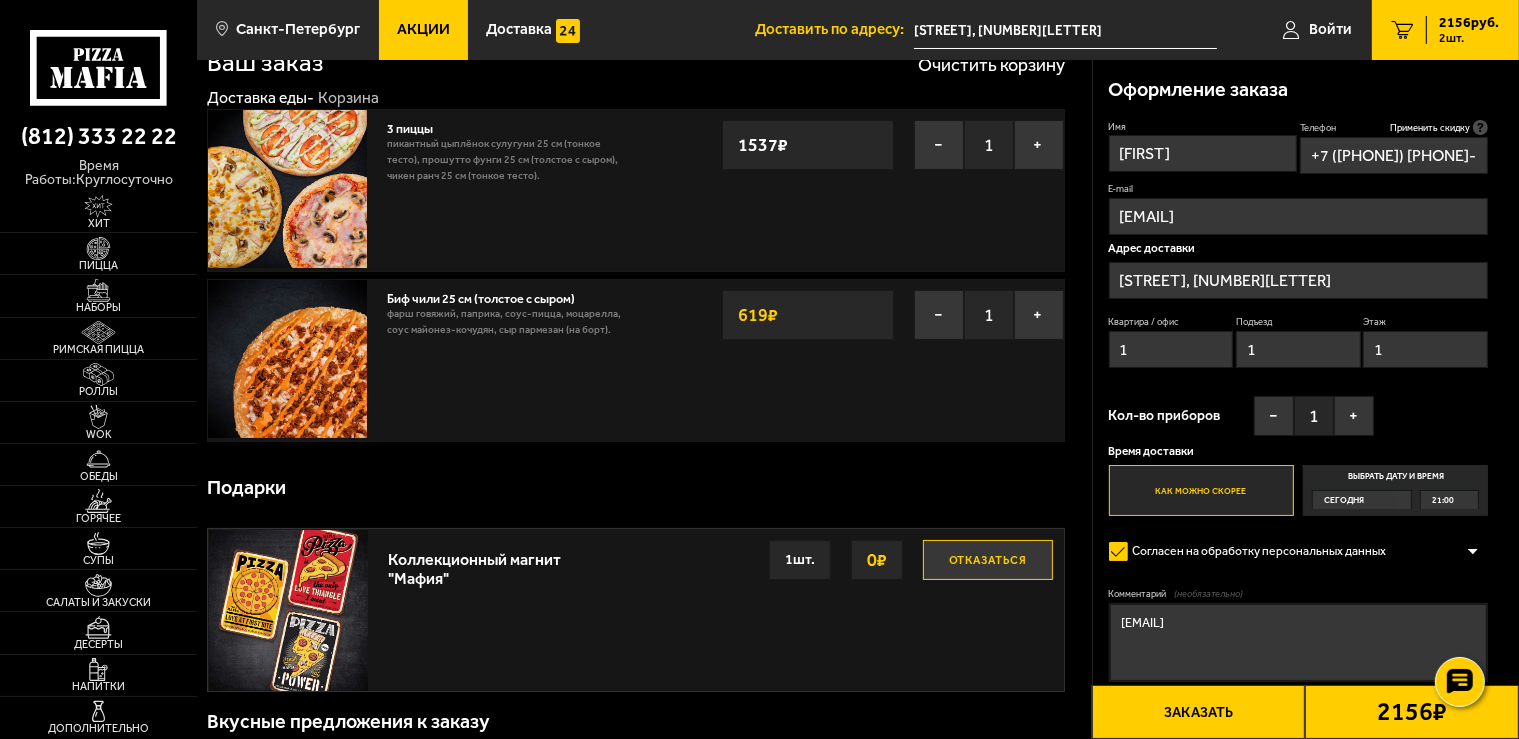 type on "[EMAIL]" 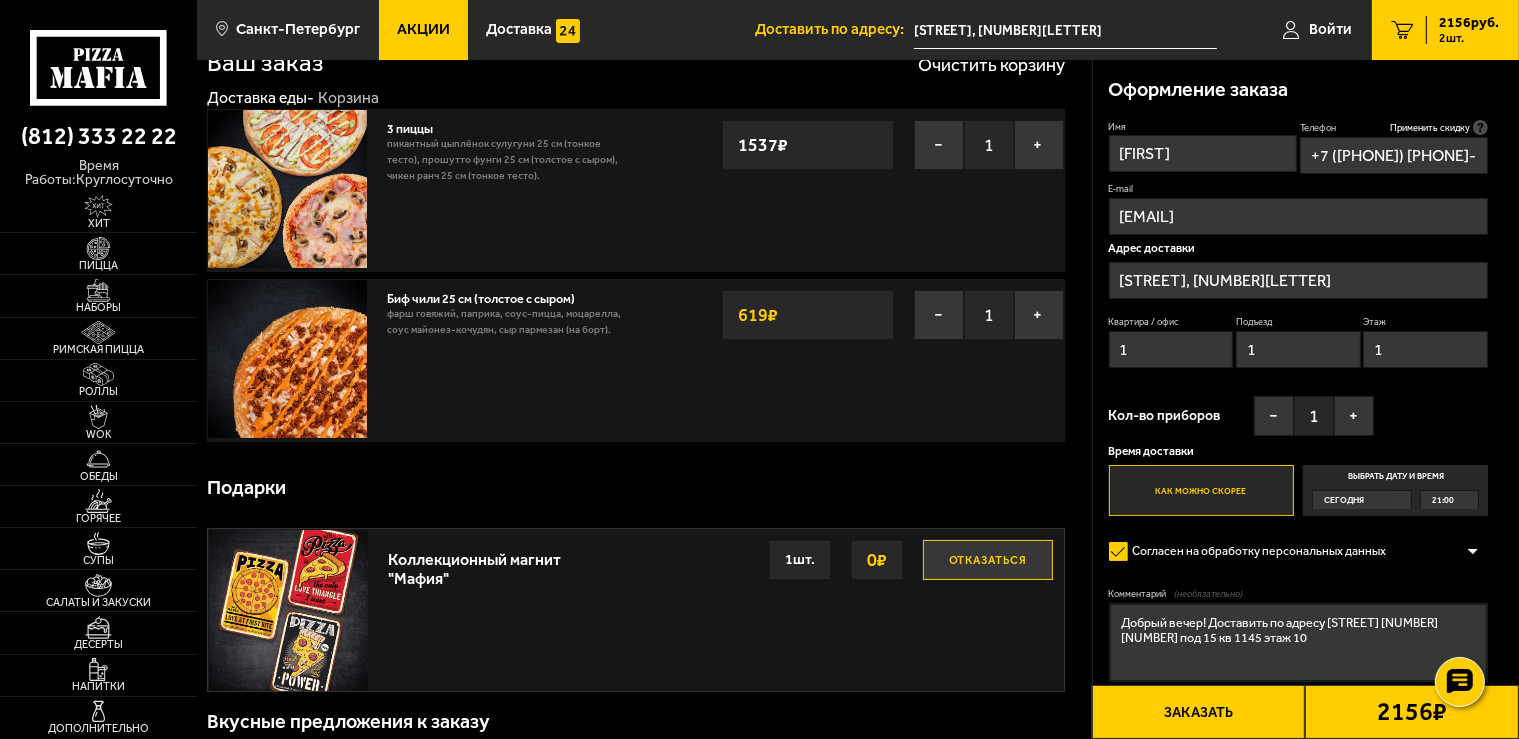 type on "Добрый вечер! Доставить по адресу [STREET] [NUMBER][NUMBER] под 15 кв 1145 этаж 10" 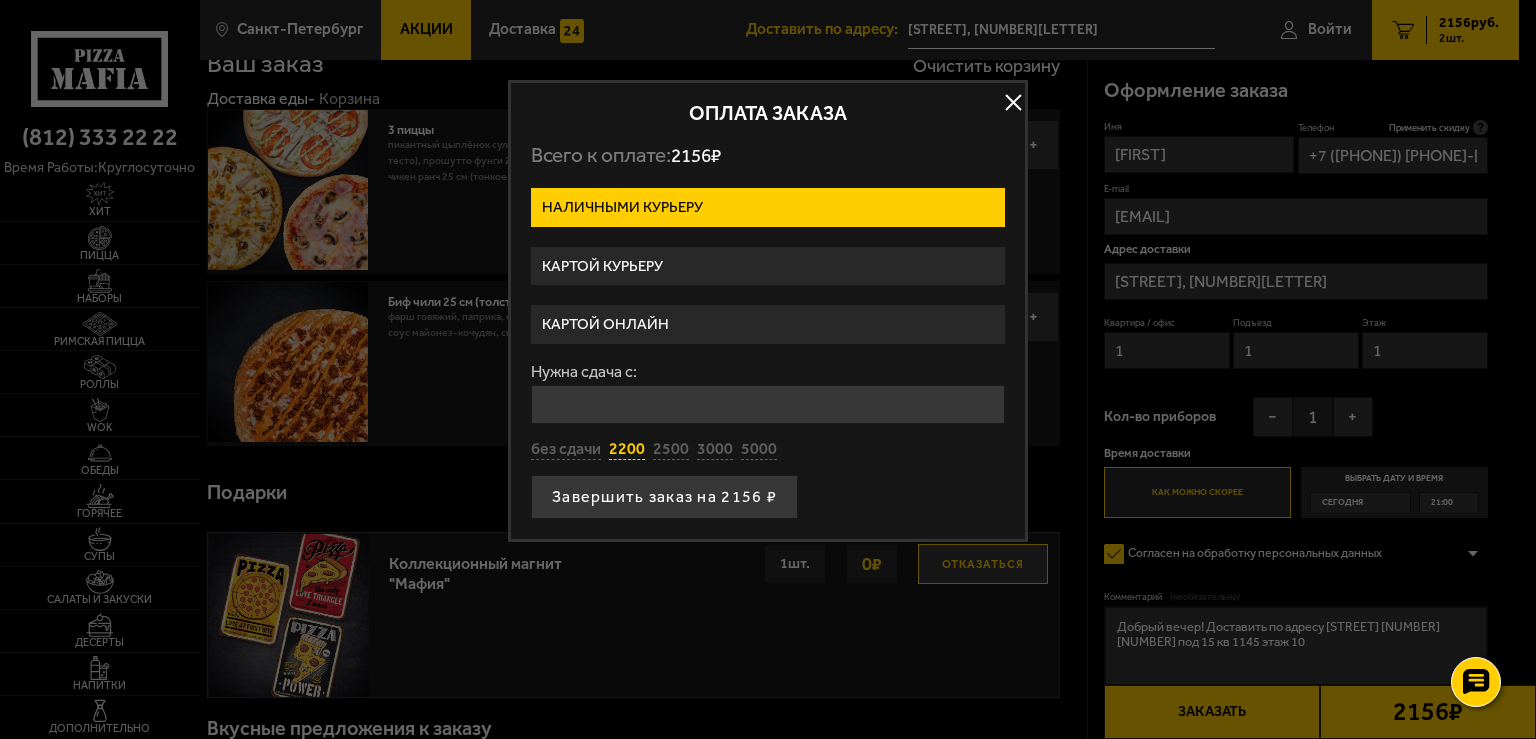 click on "2200" at bounding box center (627, 450) 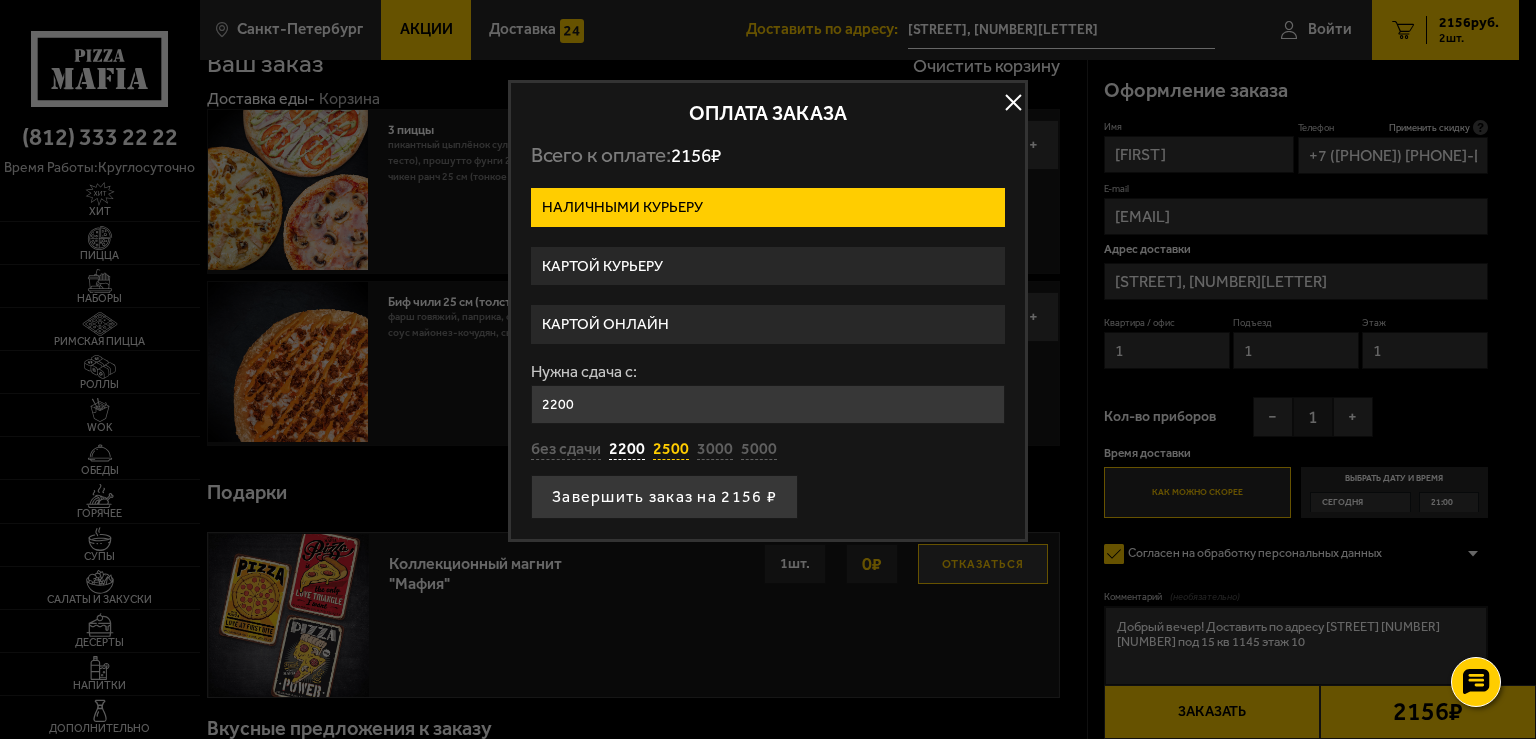 click on "2500" at bounding box center [671, 450] 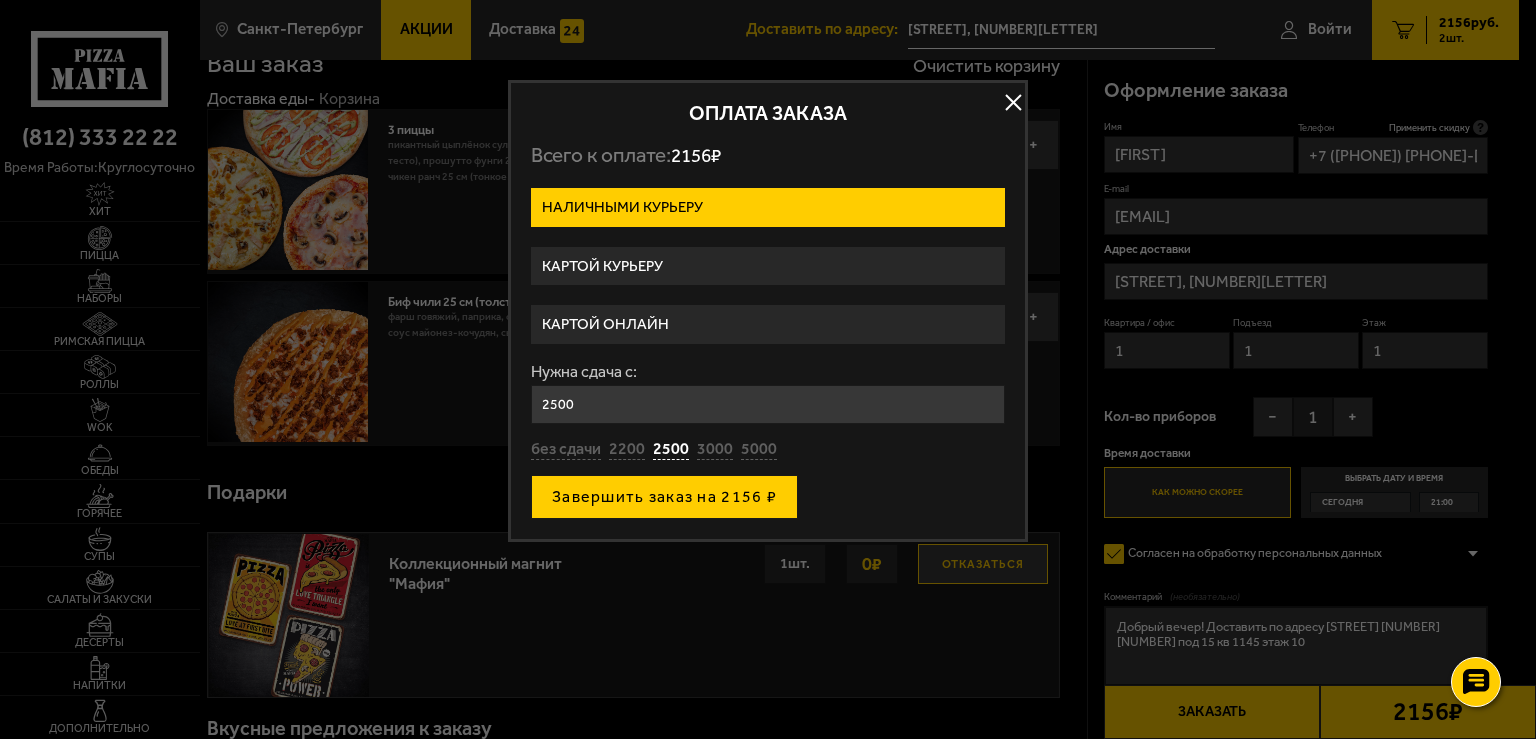 click on "Завершить заказ на 2156 ₽" at bounding box center [664, 497] 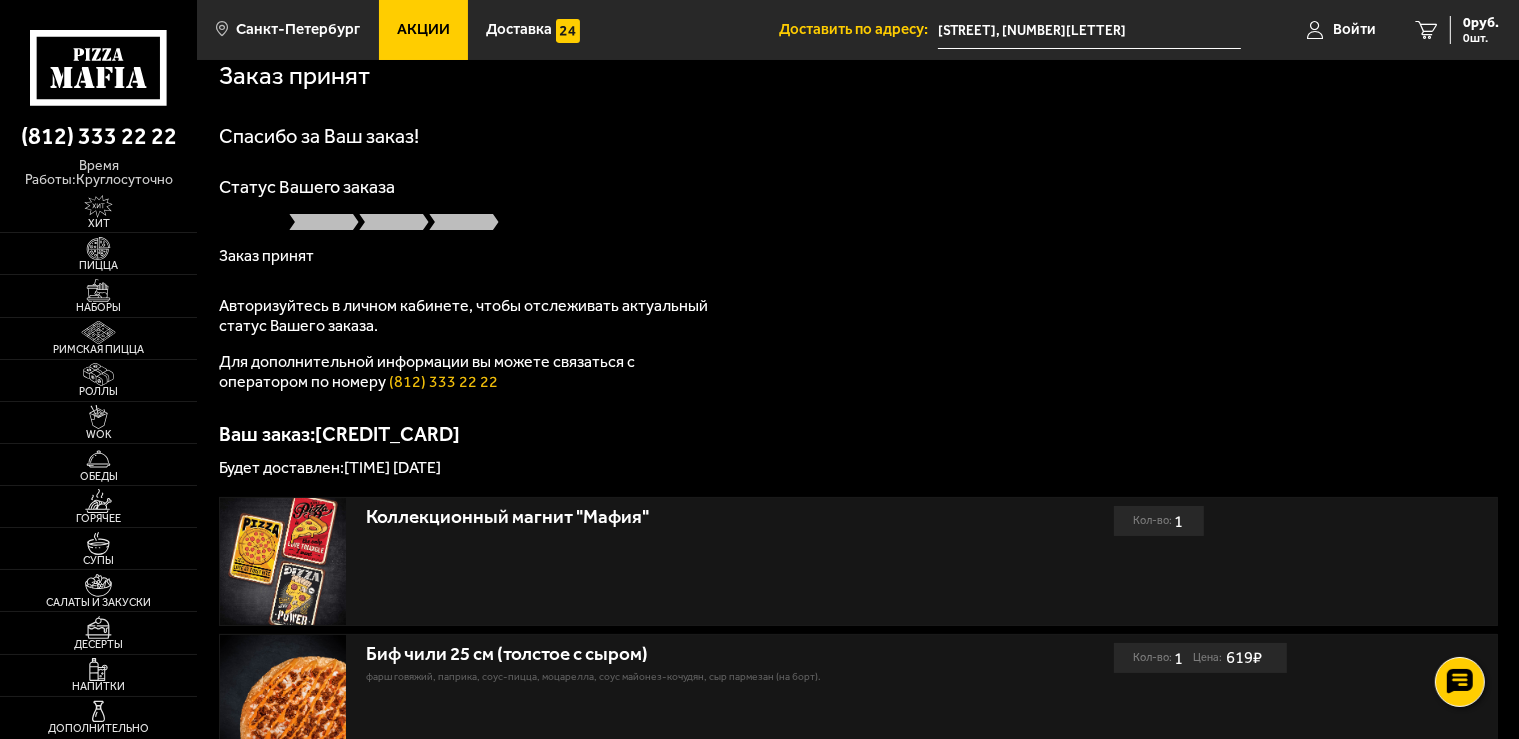 scroll, scrollTop: 0, scrollLeft: 0, axis: both 